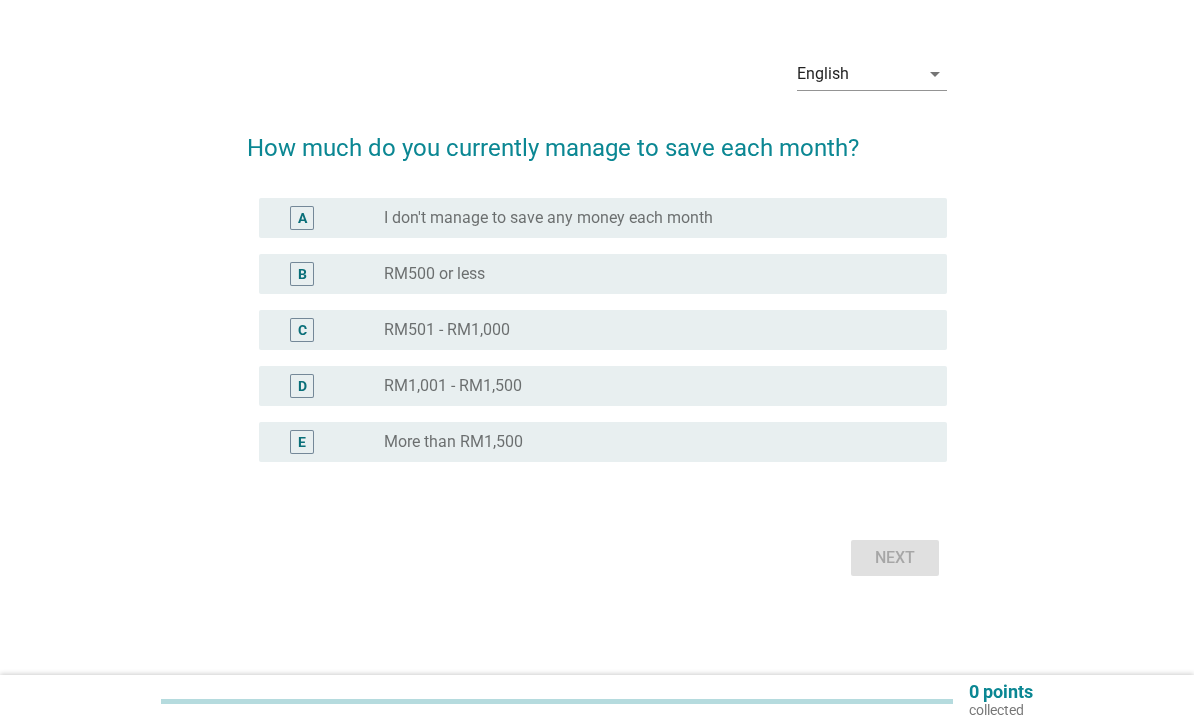 scroll, scrollTop: 63, scrollLeft: 0, axis: vertical 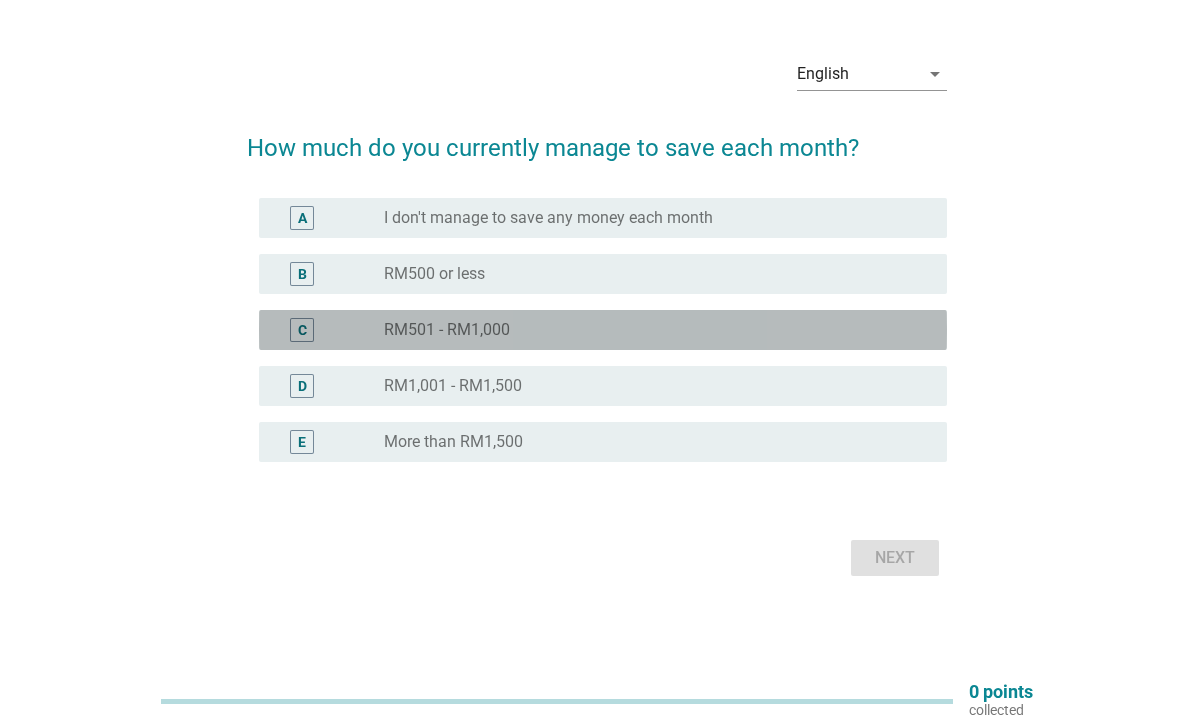 click on "radio_button_unchecked RM501 - RM1,000" at bounding box center (649, 330) 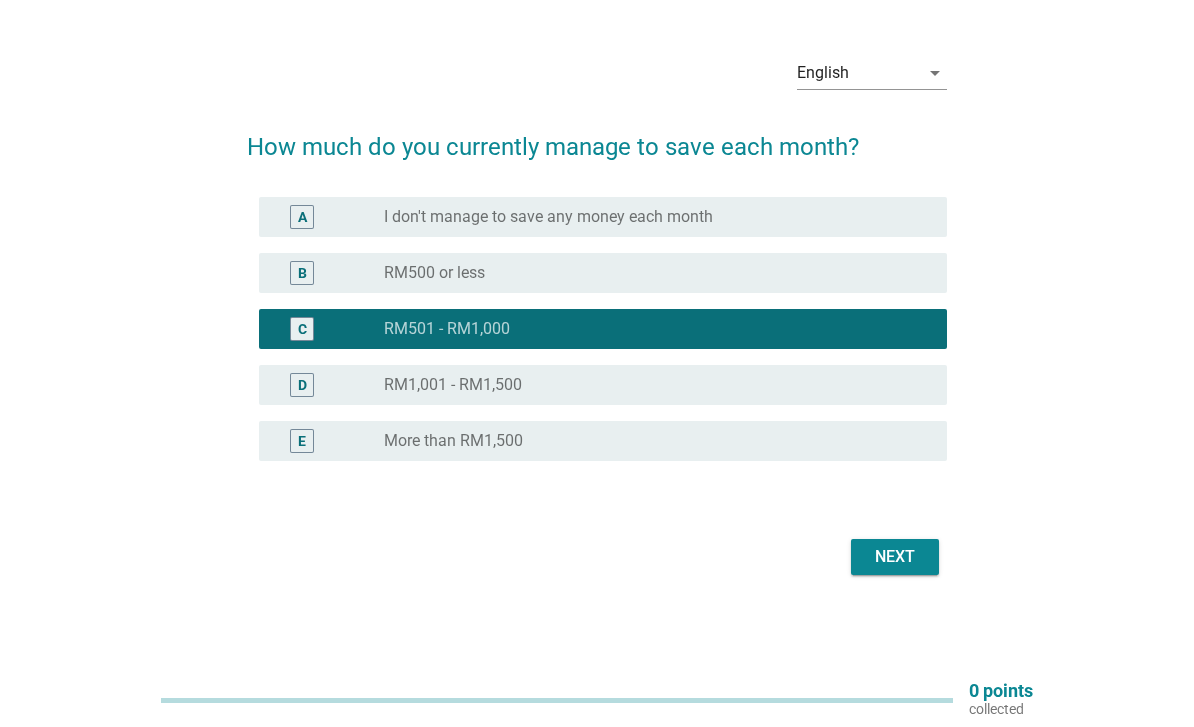 scroll, scrollTop: 116, scrollLeft: 0, axis: vertical 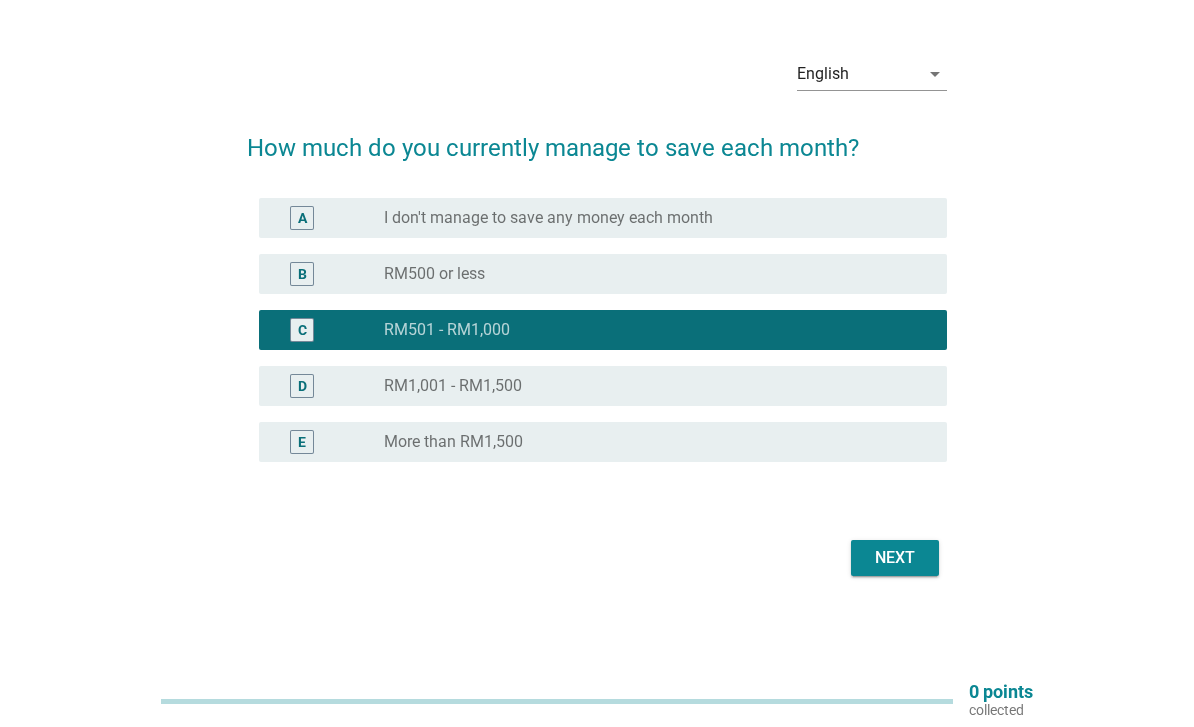 click on "Next" at bounding box center [895, 558] 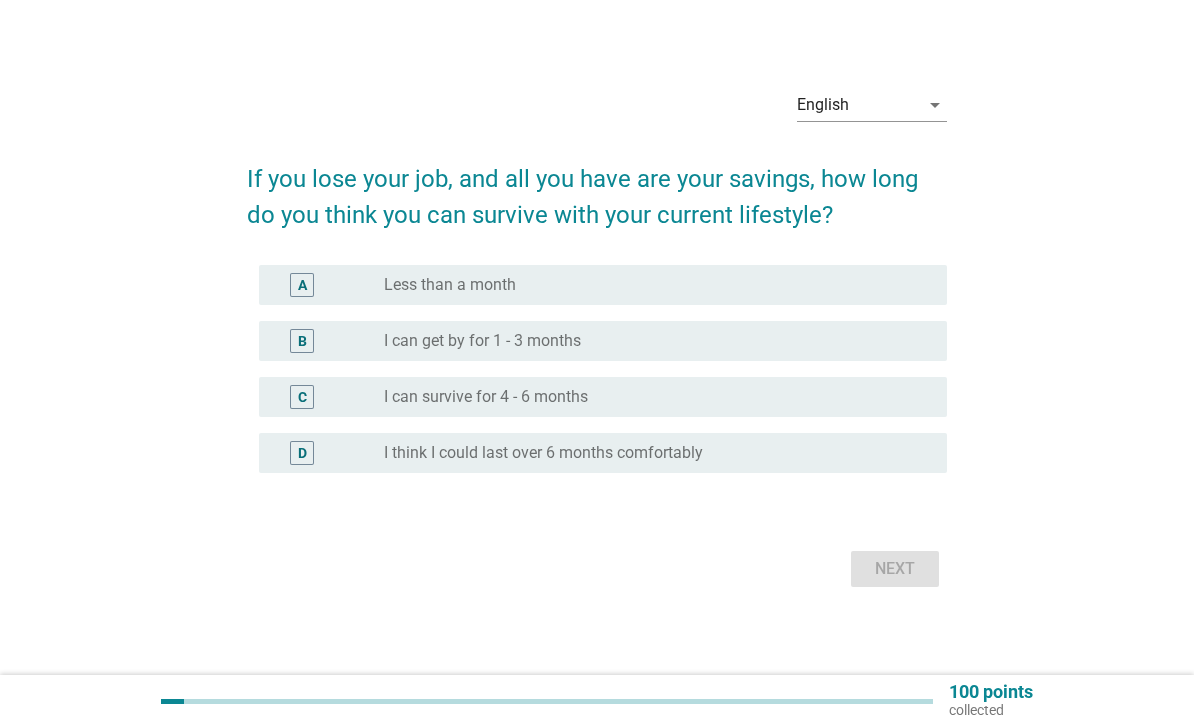 scroll, scrollTop: 36, scrollLeft: 0, axis: vertical 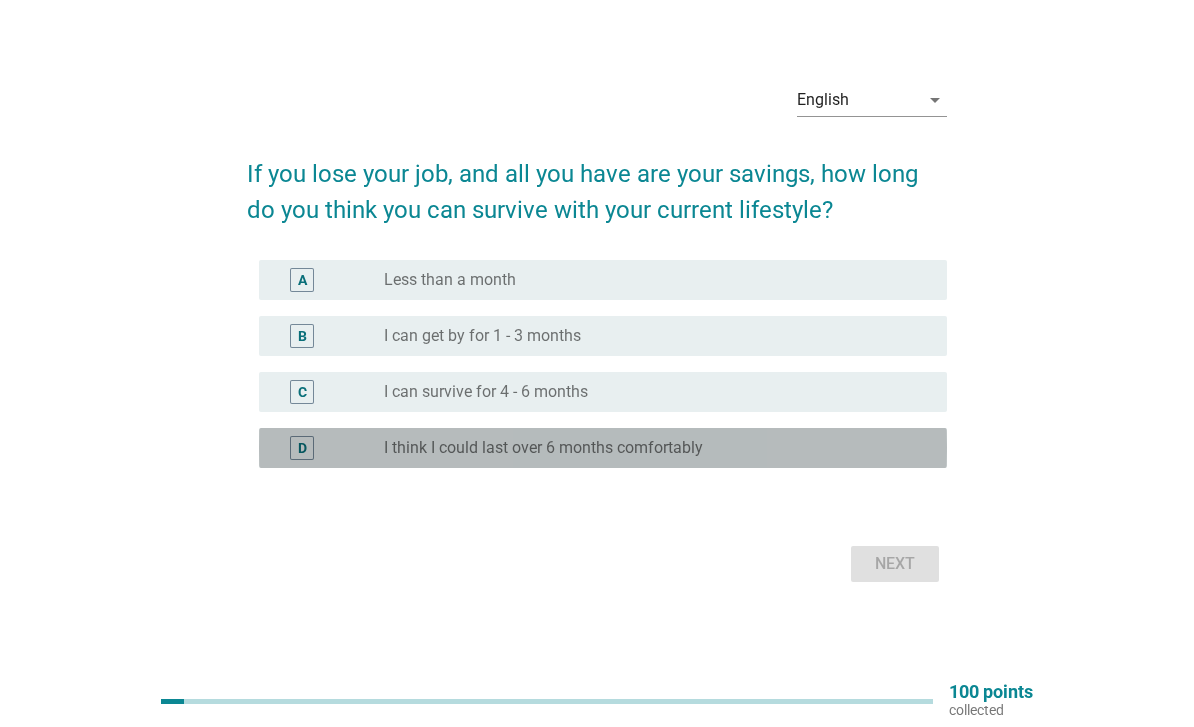 click on "radio_button_unchecked I think I could last over 6 months comfortably" at bounding box center [649, 448] 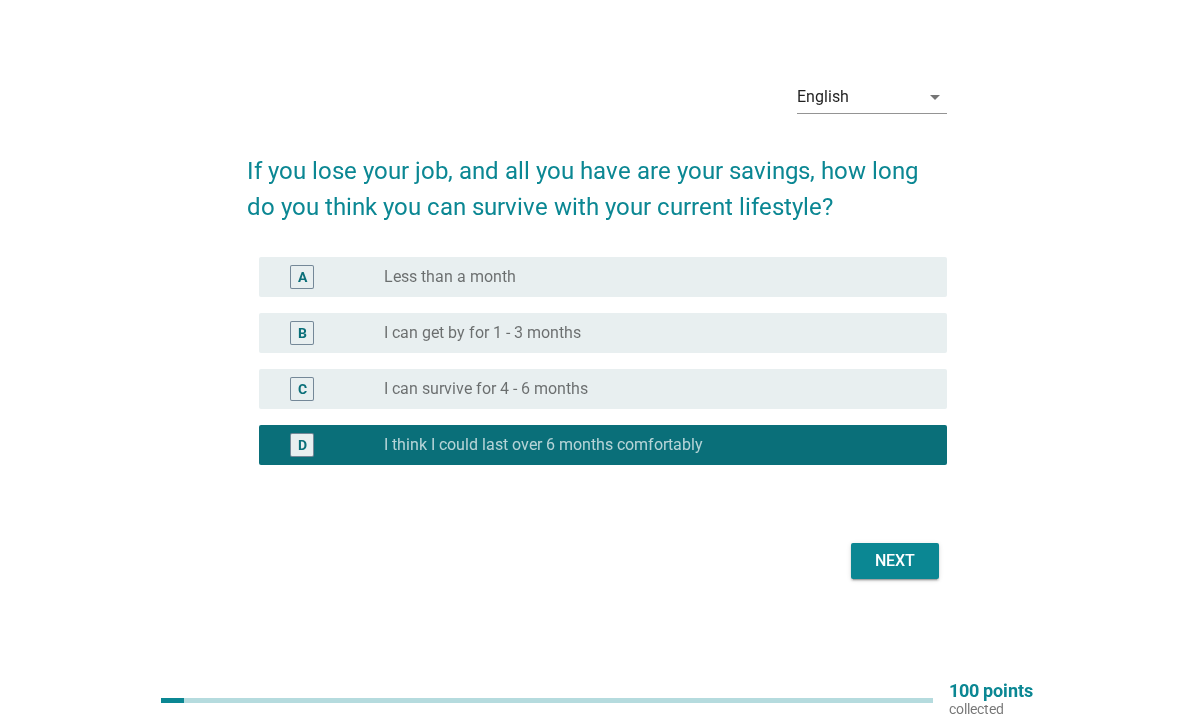 scroll, scrollTop: 42, scrollLeft: 0, axis: vertical 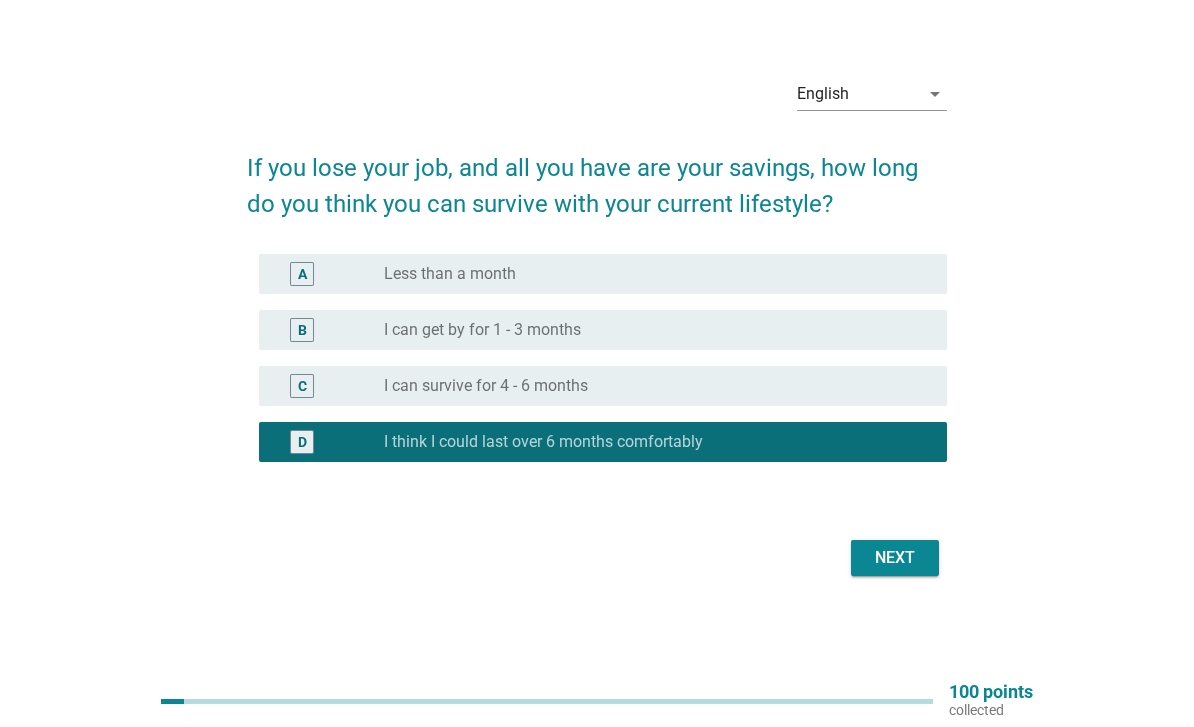 click on "Next" at bounding box center (895, 558) 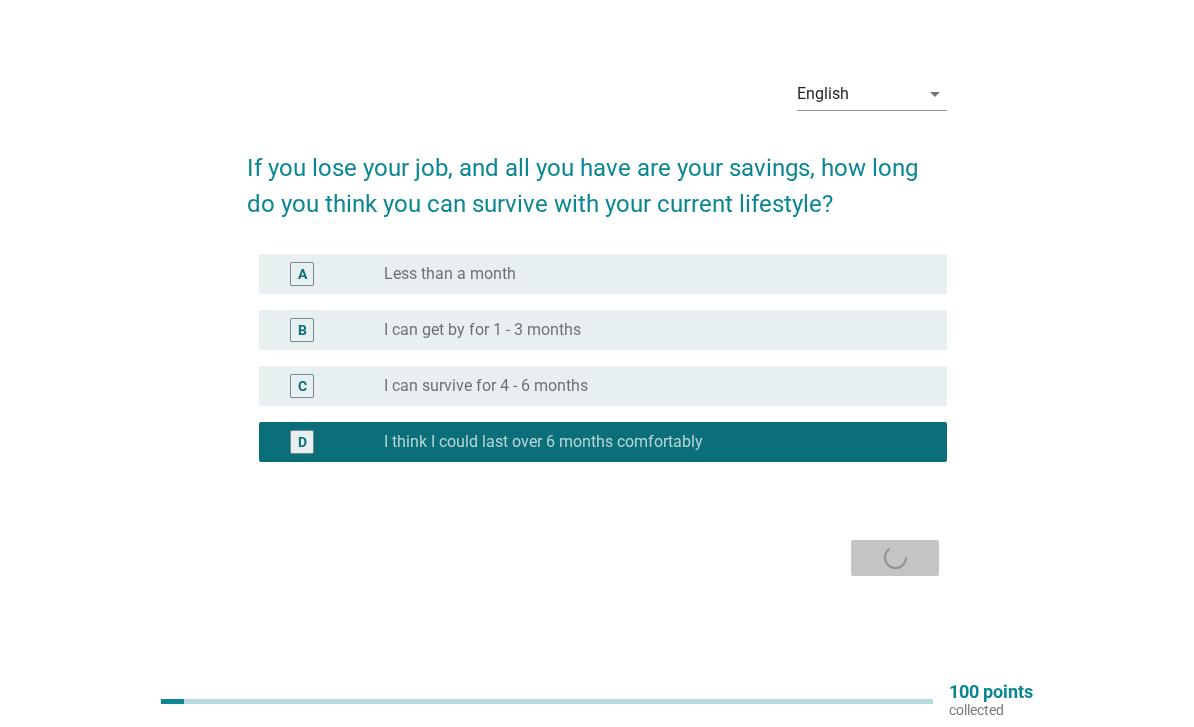 scroll, scrollTop: 0, scrollLeft: 0, axis: both 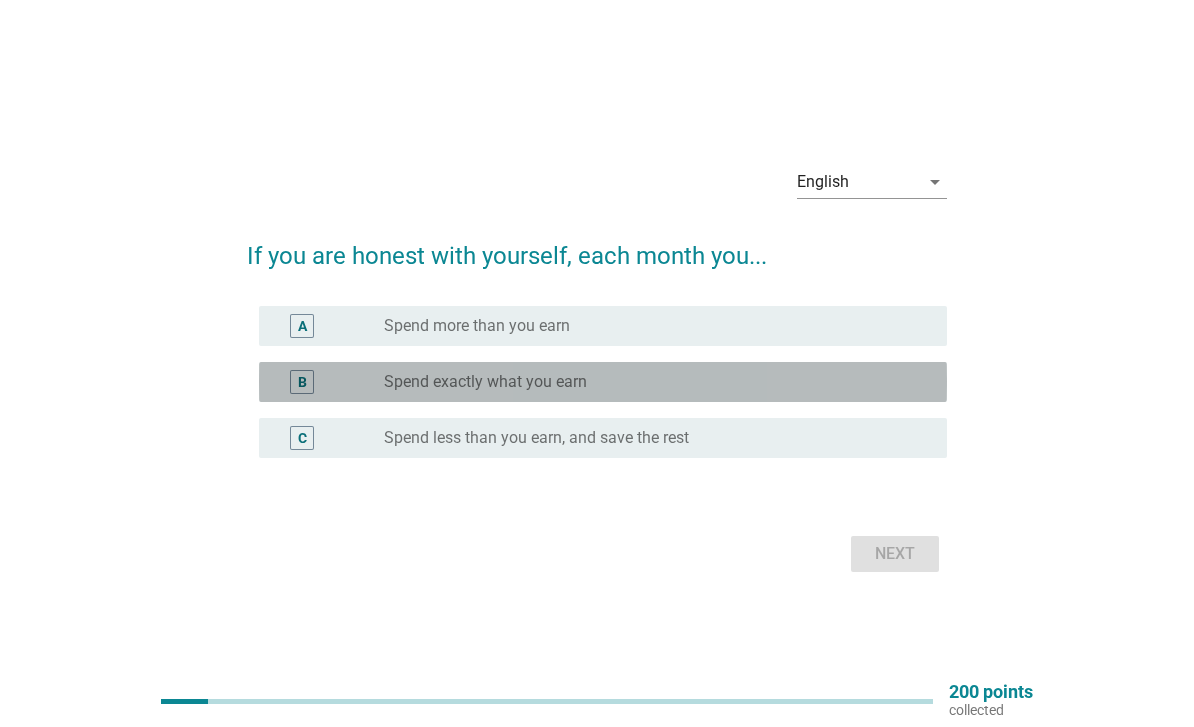 click on "radio_button_unchecked Spend less than you earn, and save the rest" at bounding box center [657, 438] 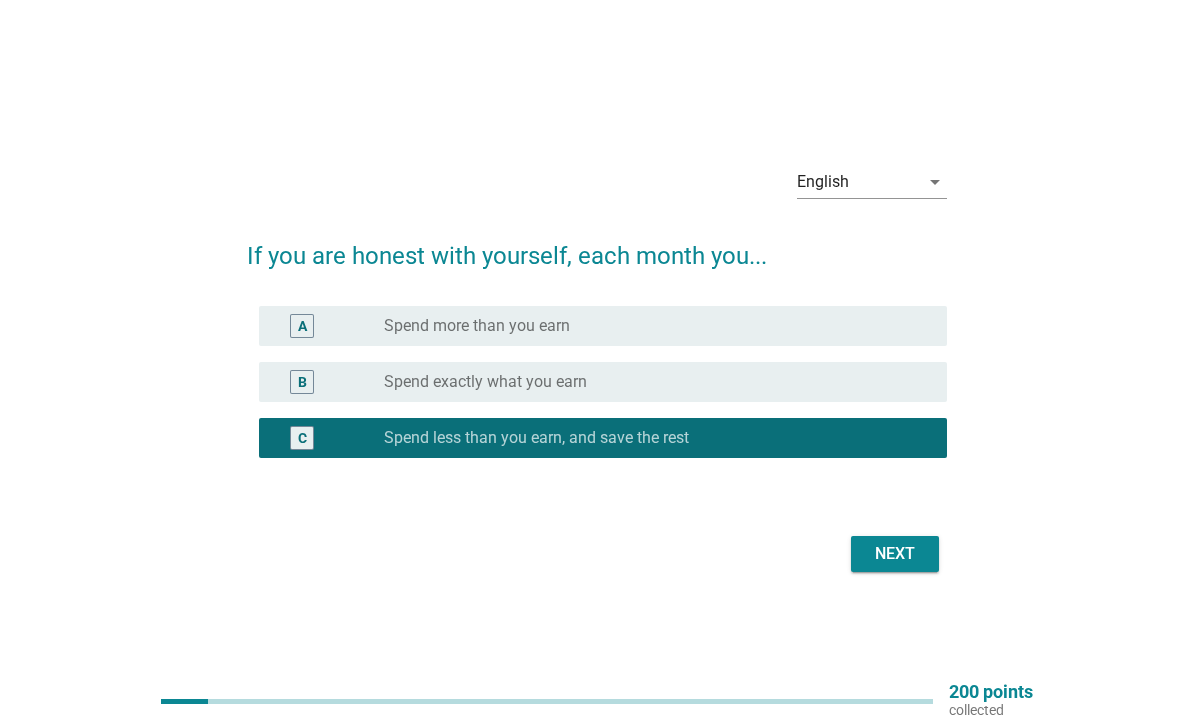 click on "Next" at bounding box center [895, 554] 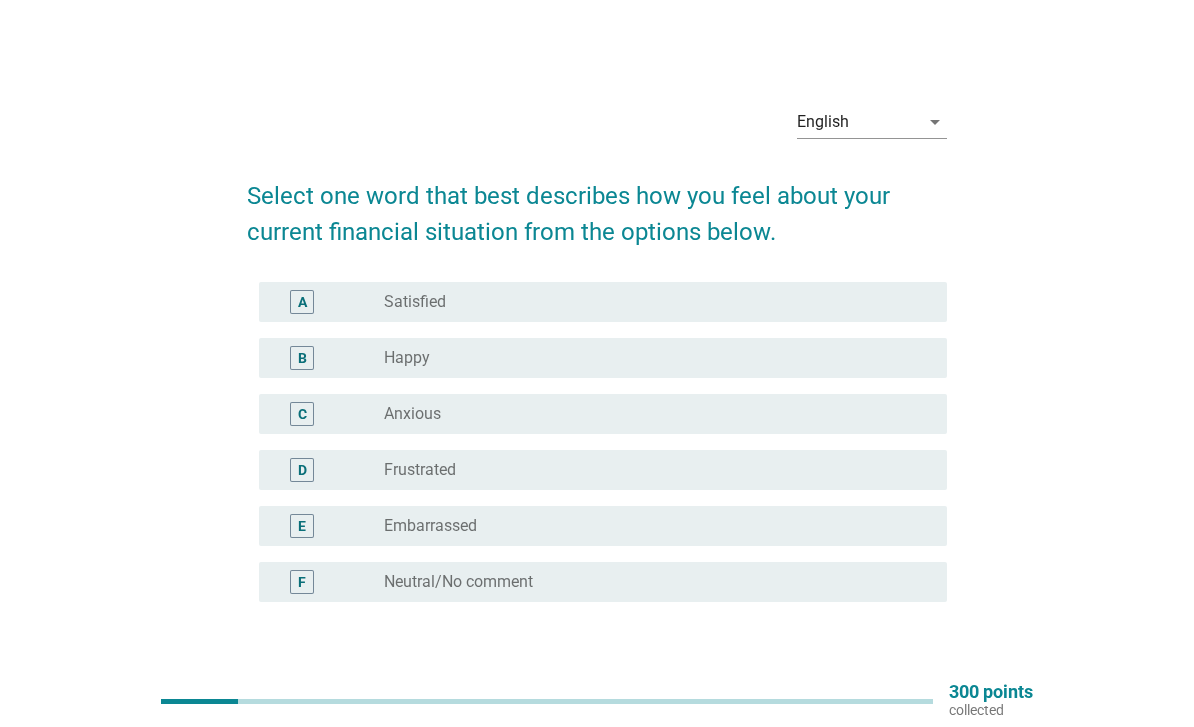 click on "radio_button_unchecked Satisfied" at bounding box center [657, 302] 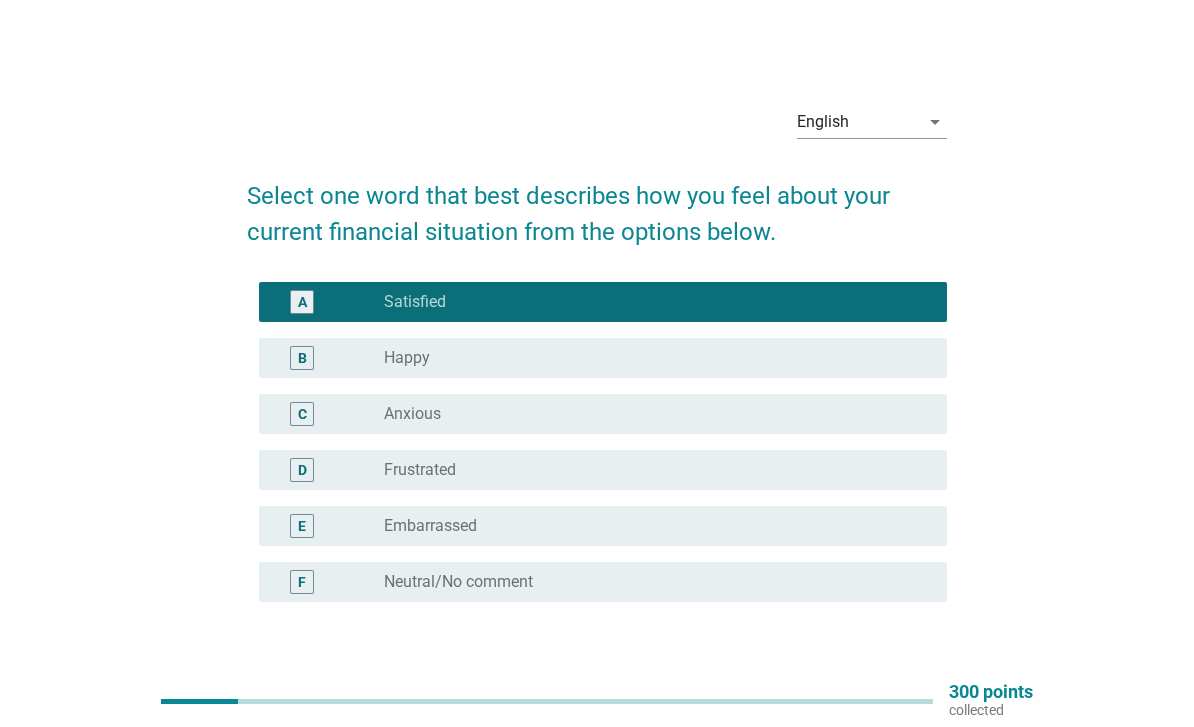 click on "Next" at bounding box center [895, 698] 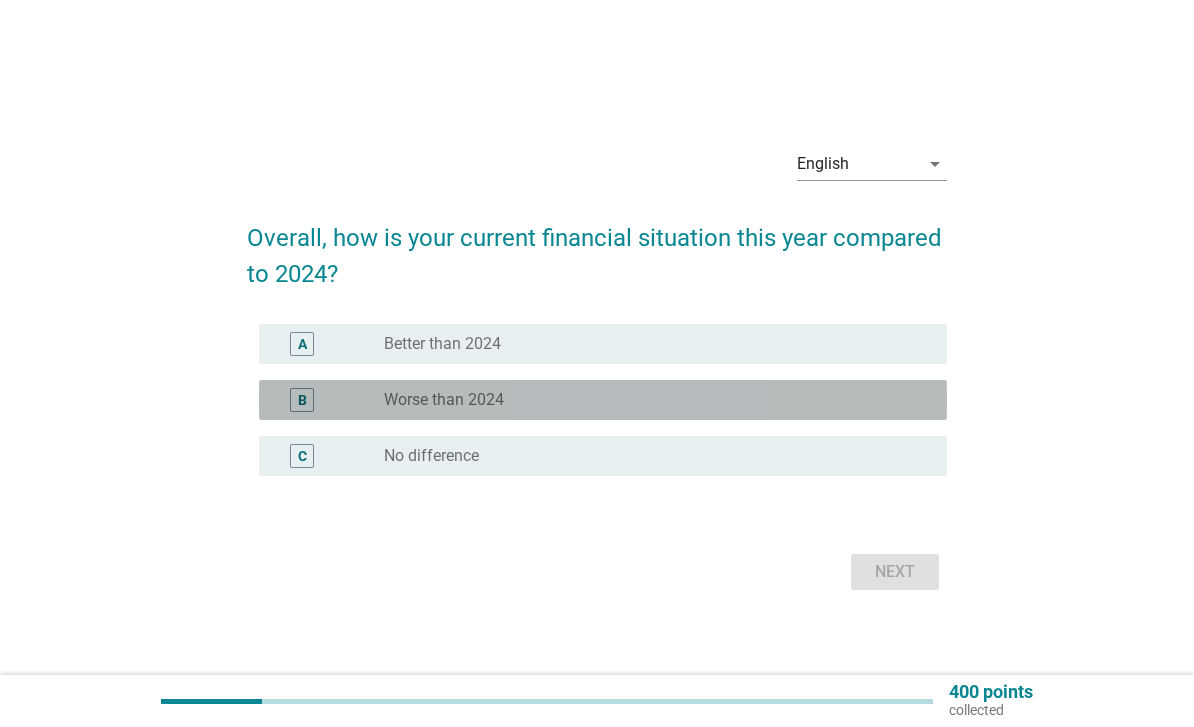 click on "radio_button_unchecked No difference" at bounding box center (649, 456) 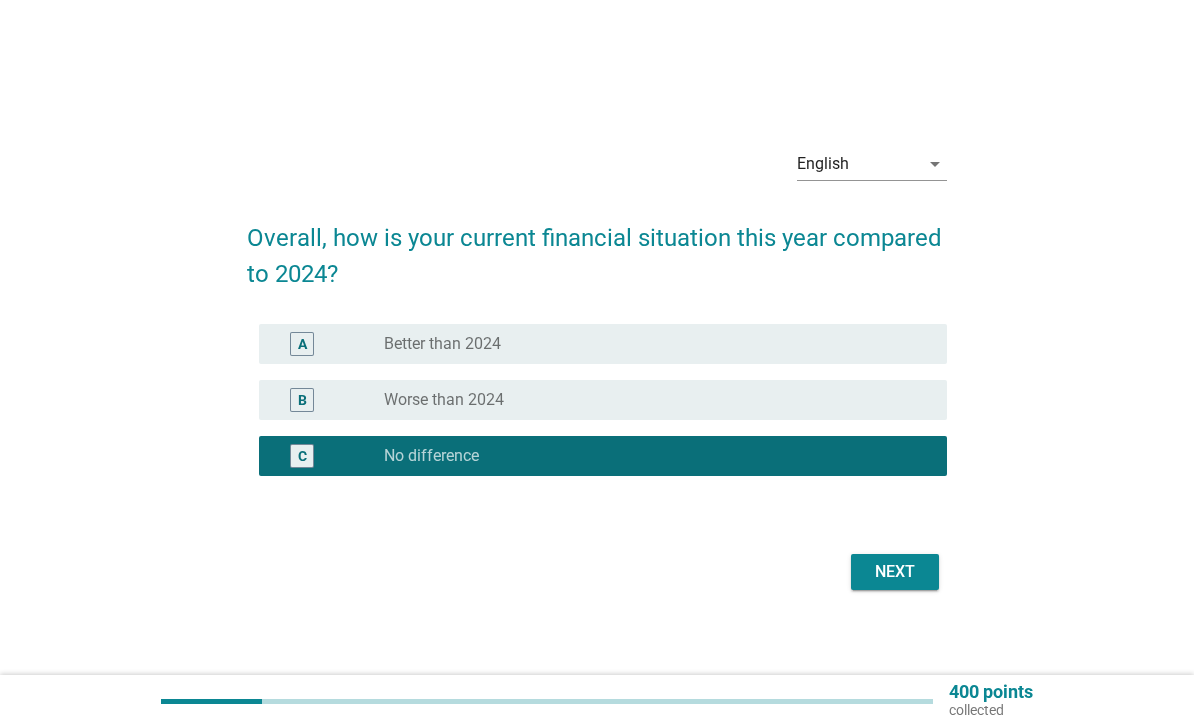 click on "Next" at bounding box center (895, 572) 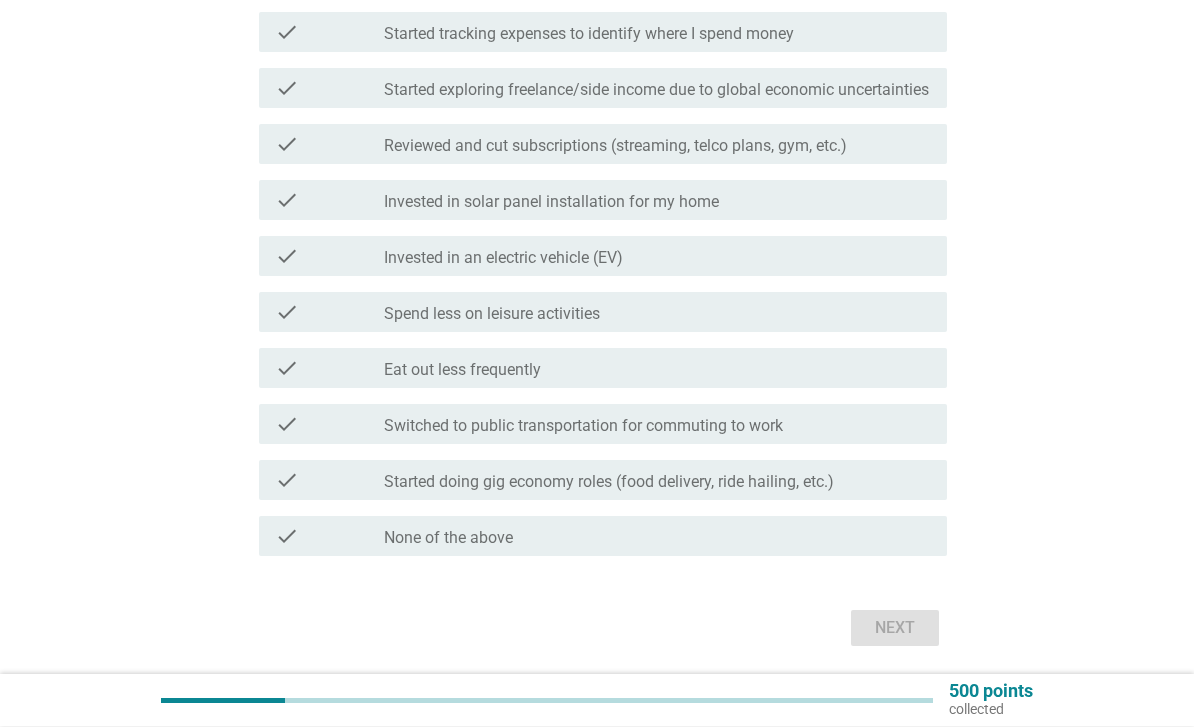 scroll, scrollTop: 319, scrollLeft: 0, axis: vertical 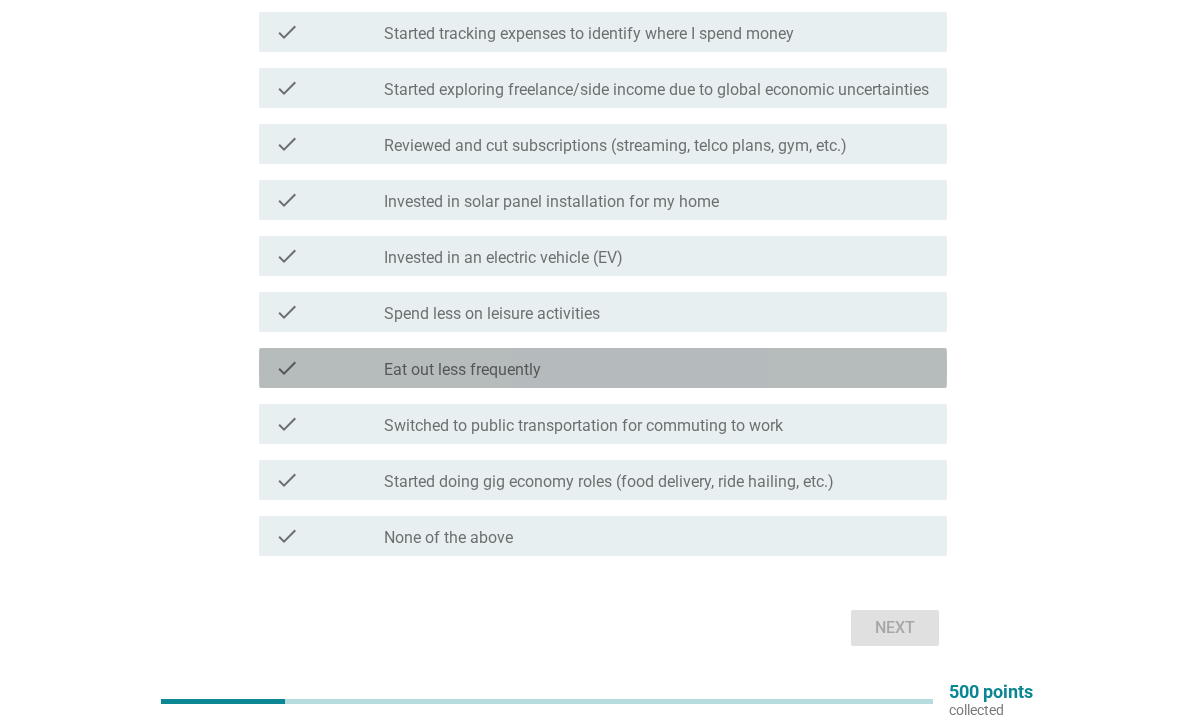 click on "check_box_outline_blank Eat out less frequently" at bounding box center [657, 368] 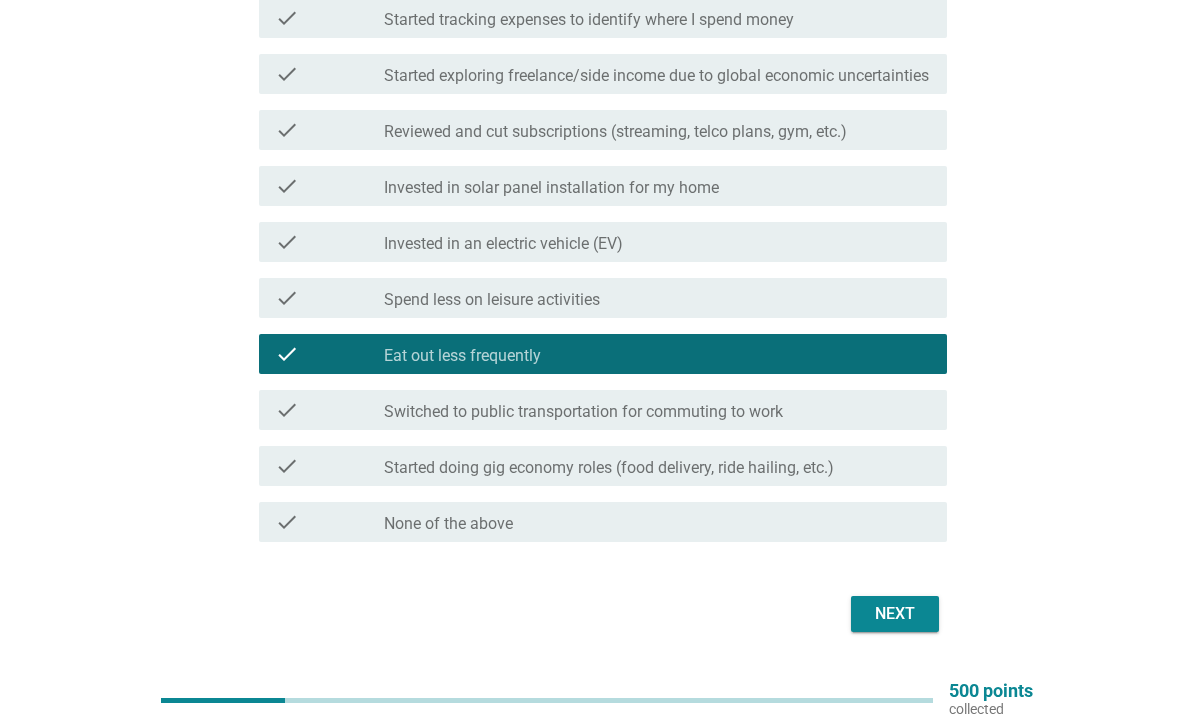 scroll, scrollTop: 342, scrollLeft: 0, axis: vertical 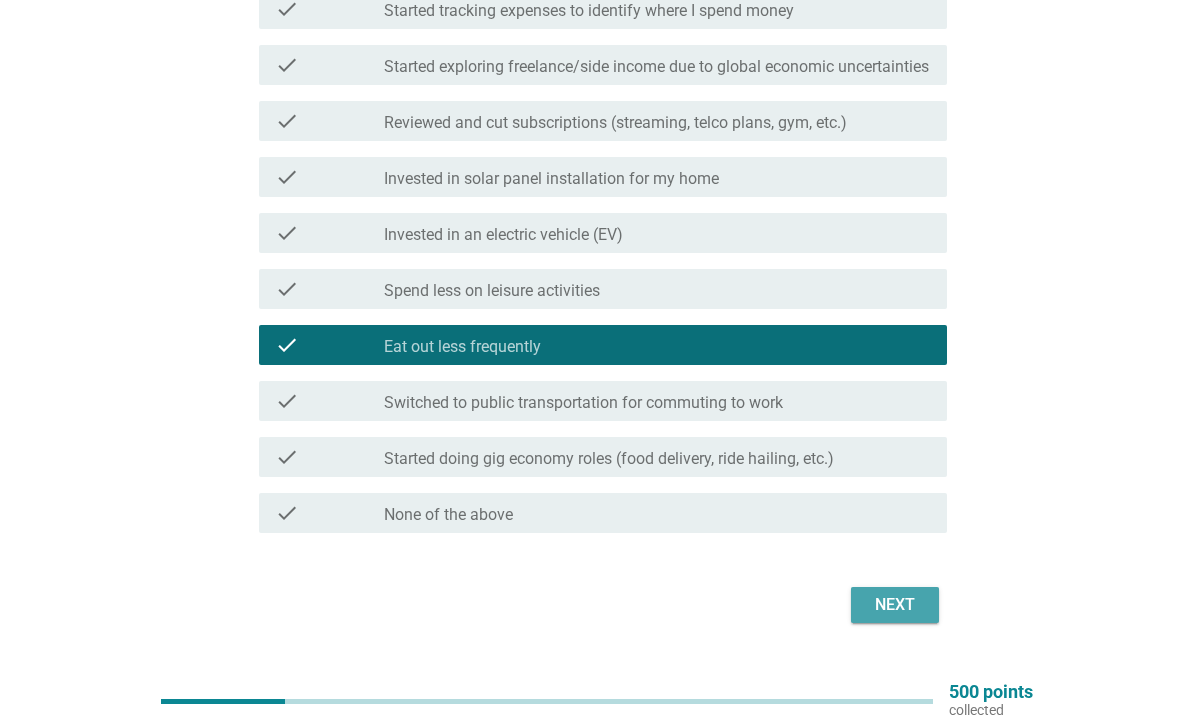click on "Next" at bounding box center [895, 605] 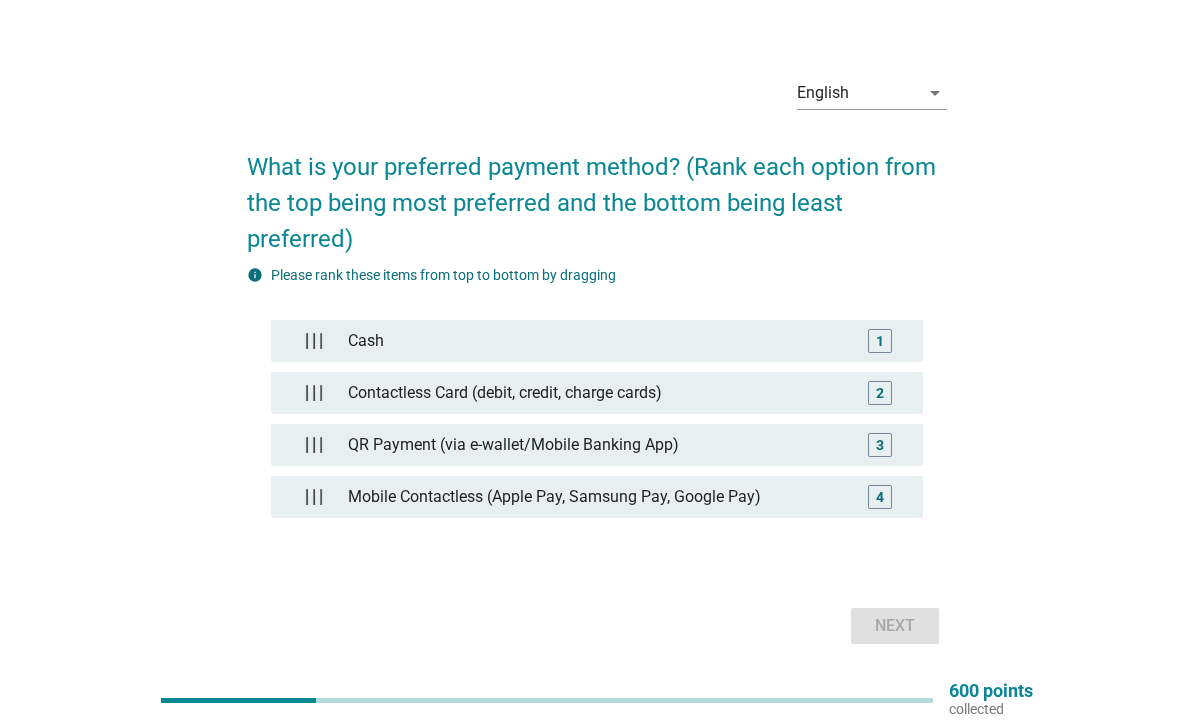 scroll, scrollTop: 29, scrollLeft: 0, axis: vertical 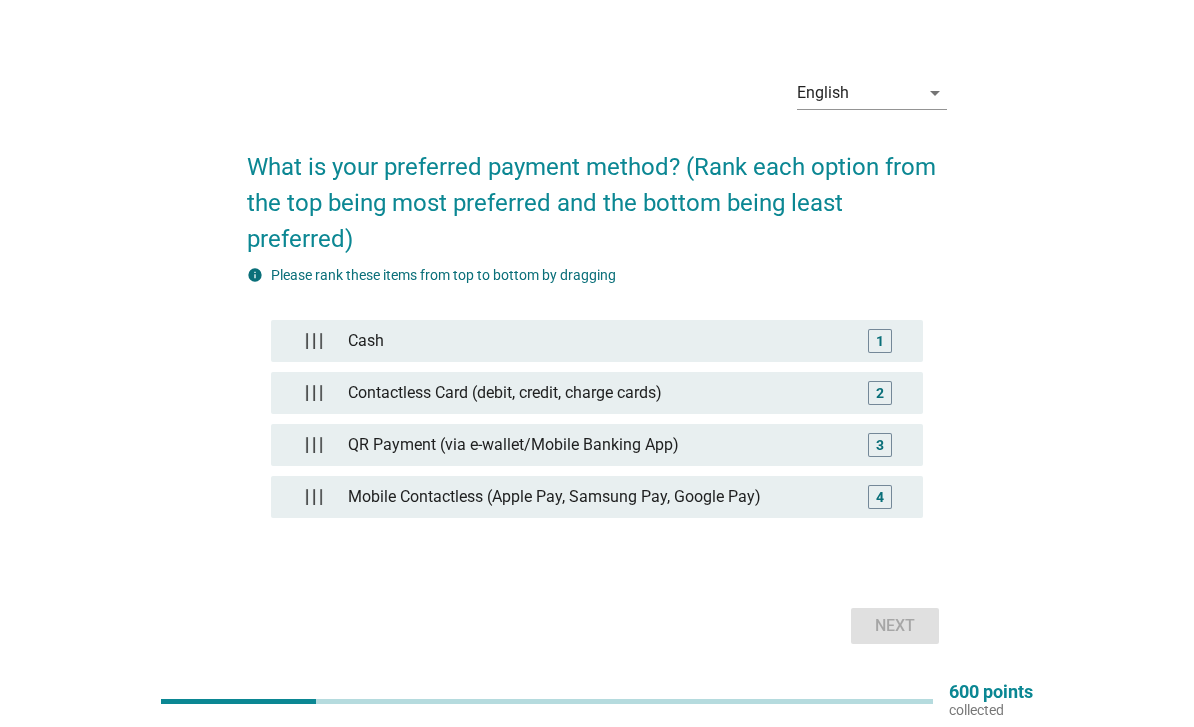 click on "Contactless Card (debit, credit, charge cards)" at bounding box center (597, 393) 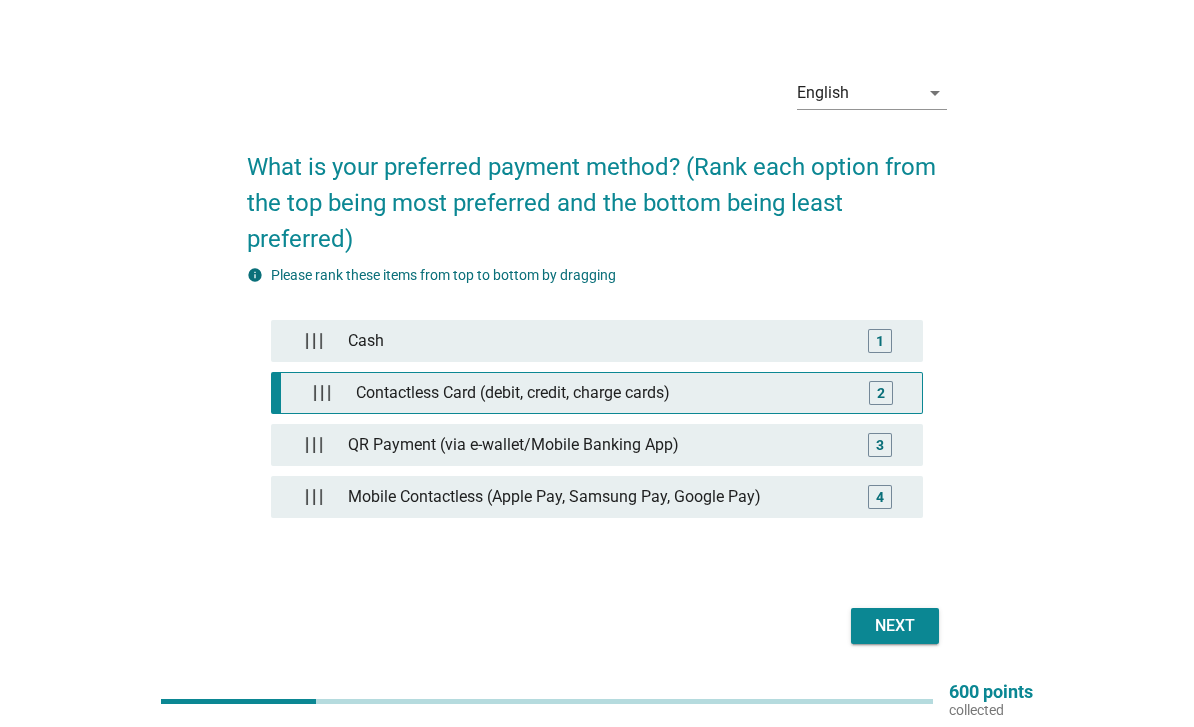 type 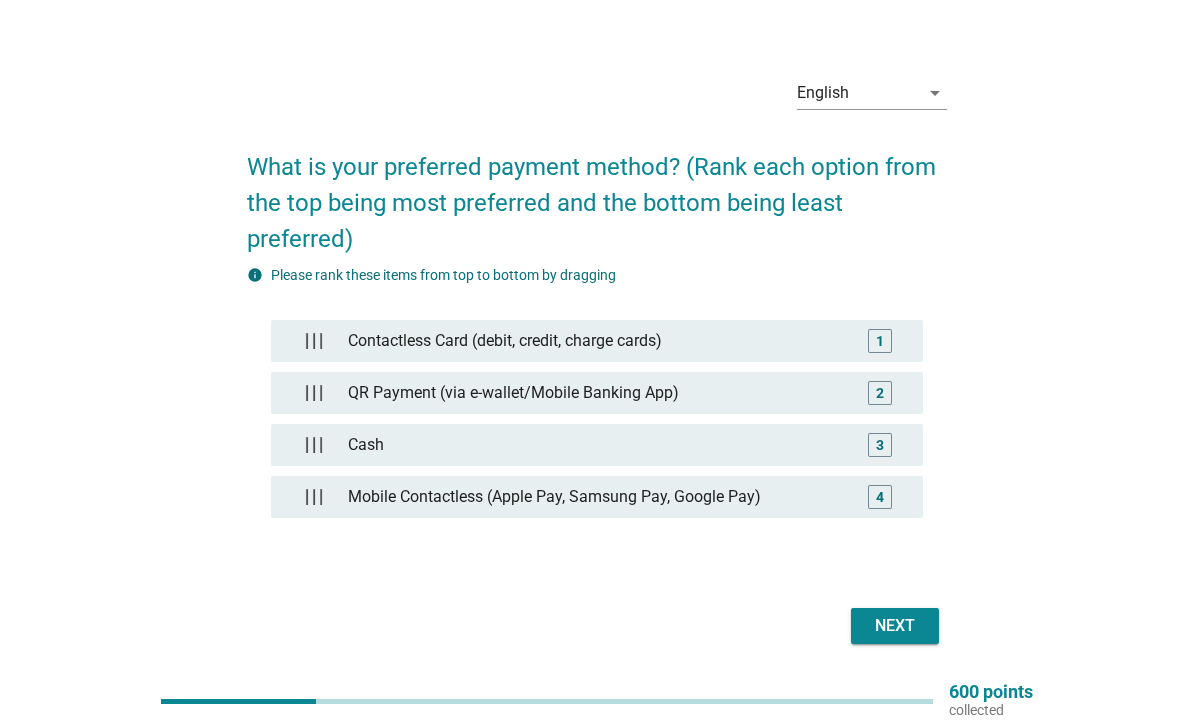 click on "Next" at bounding box center [895, 626] 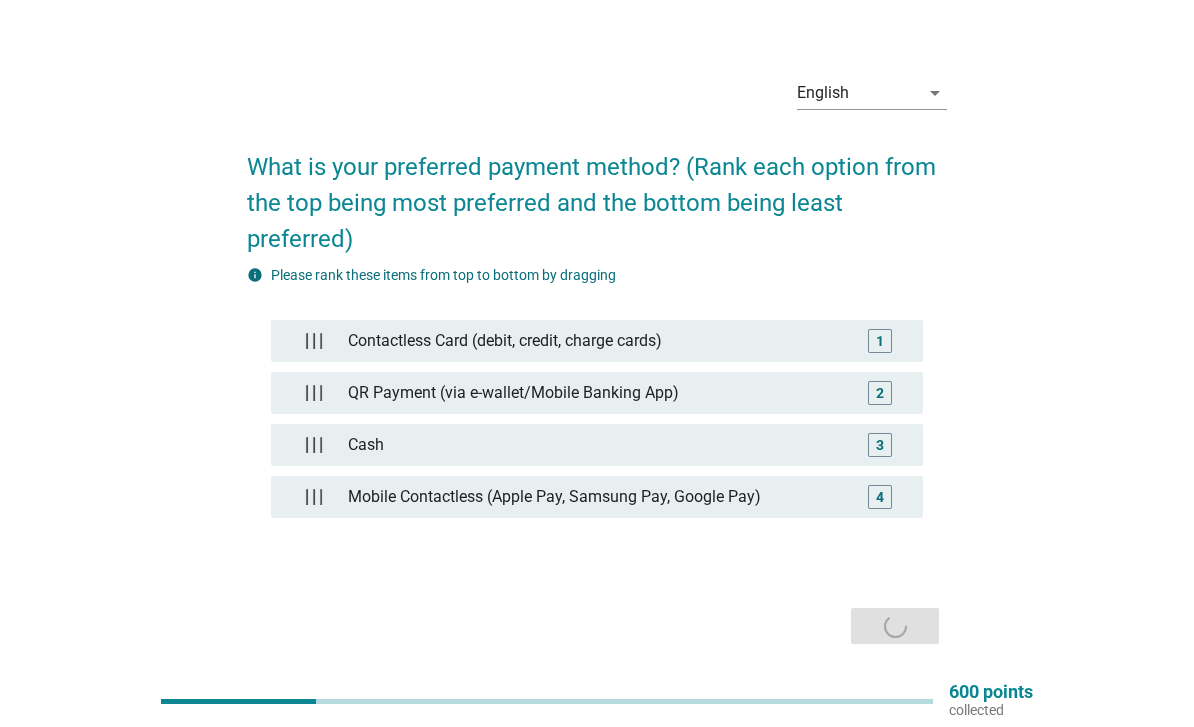 scroll, scrollTop: 0, scrollLeft: 0, axis: both 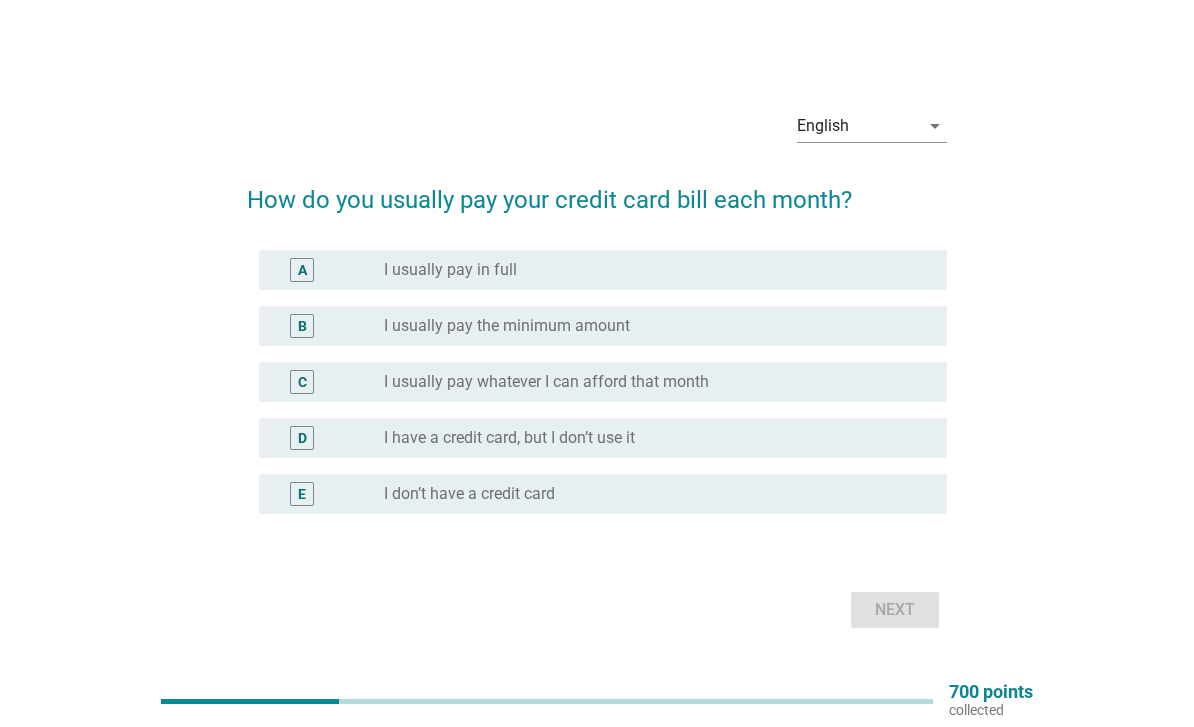 click on "radio_button_unchecked I usually pay in full" at bounding box center (649, 270) 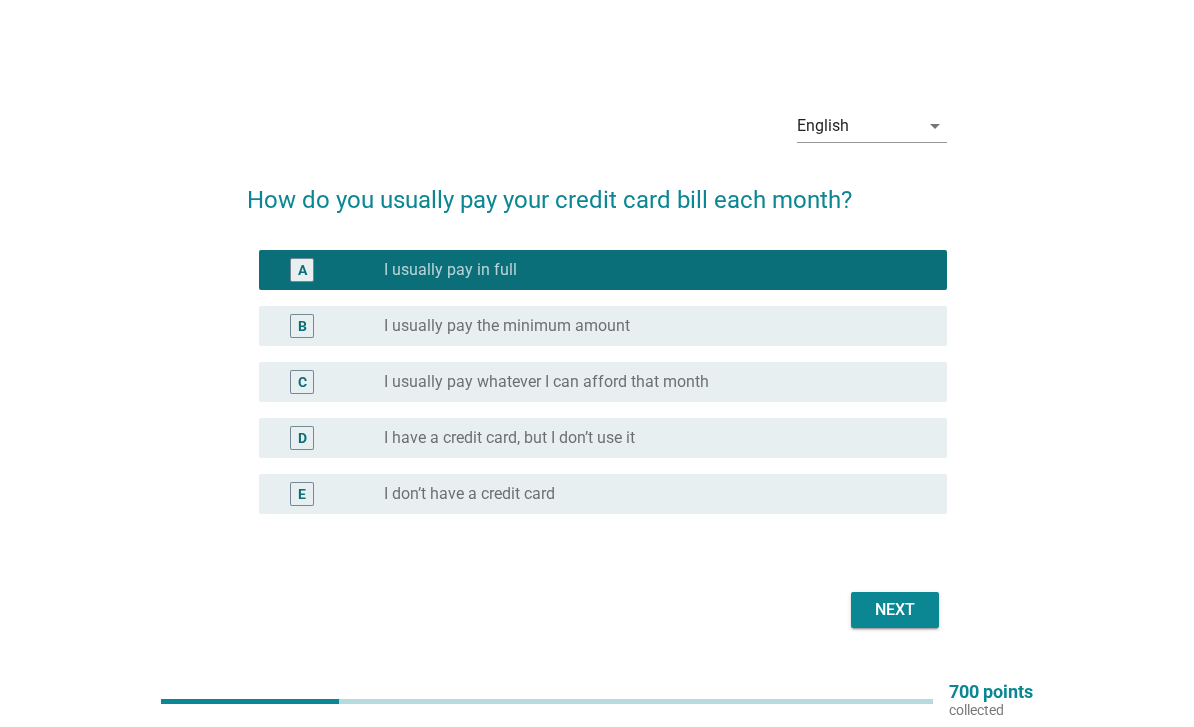 click on "Next" at bounding box center (895, 610) 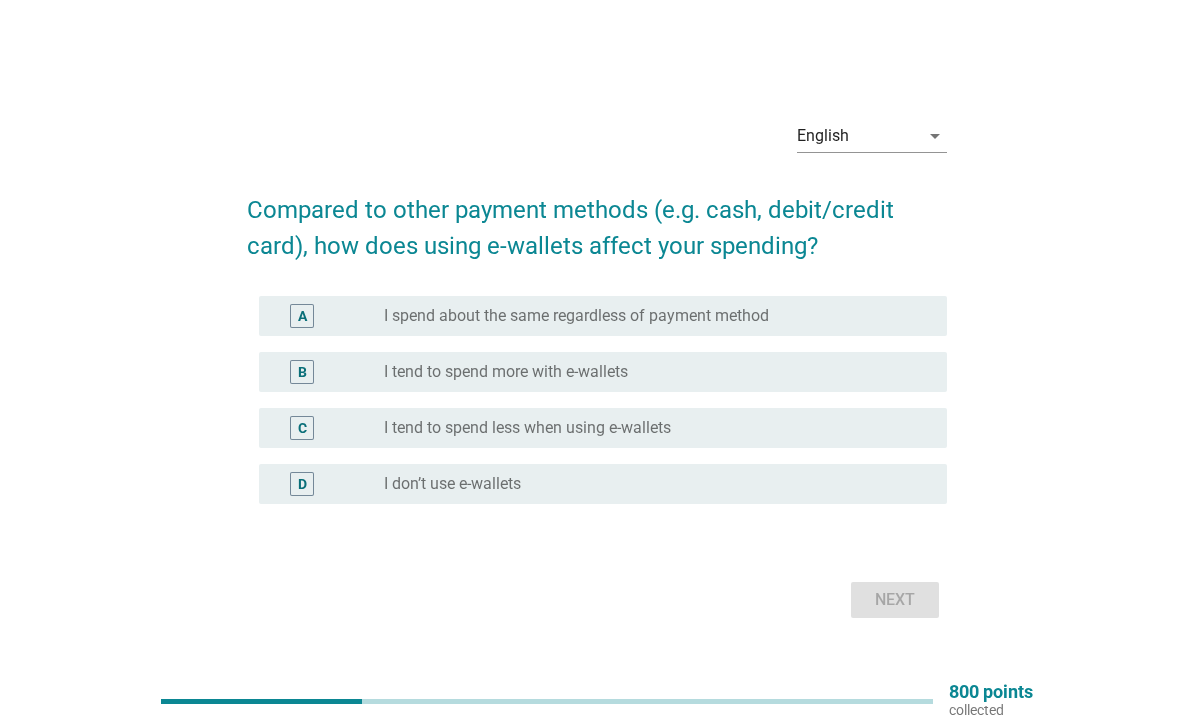 click on "radio_button_unchecked I spend about the same regardless of payment method" at bounding box center (657, 316) 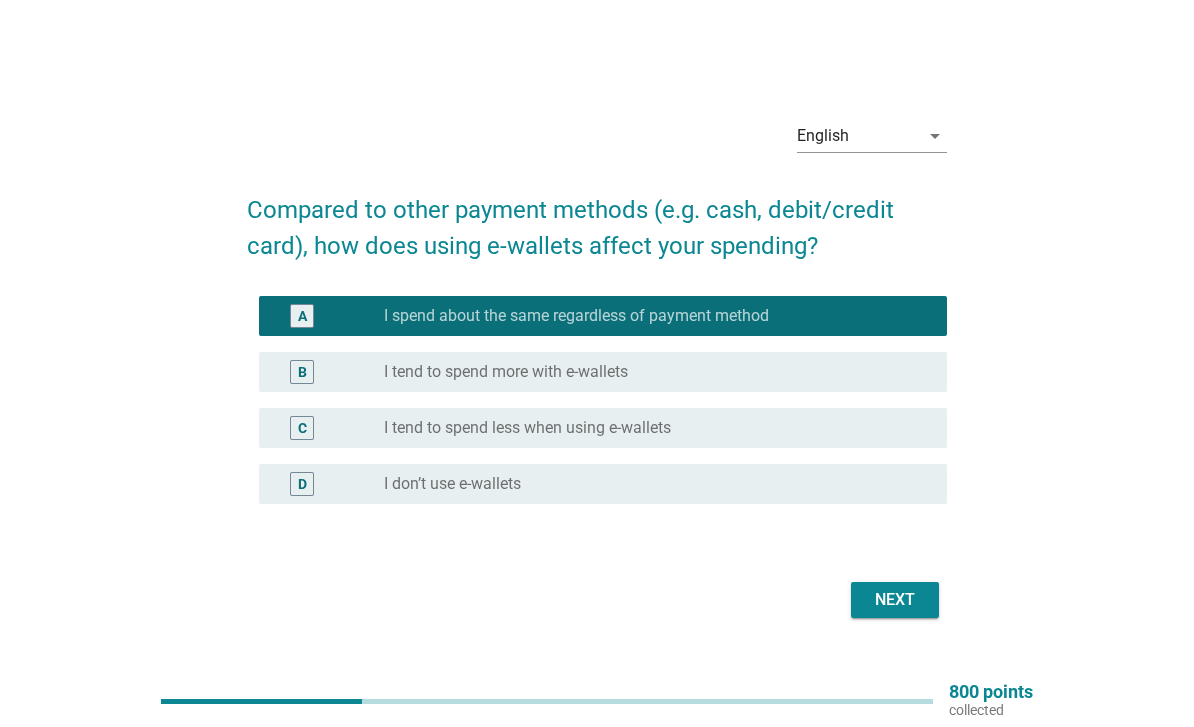 click on "Next" at bounding box center (895, 600) 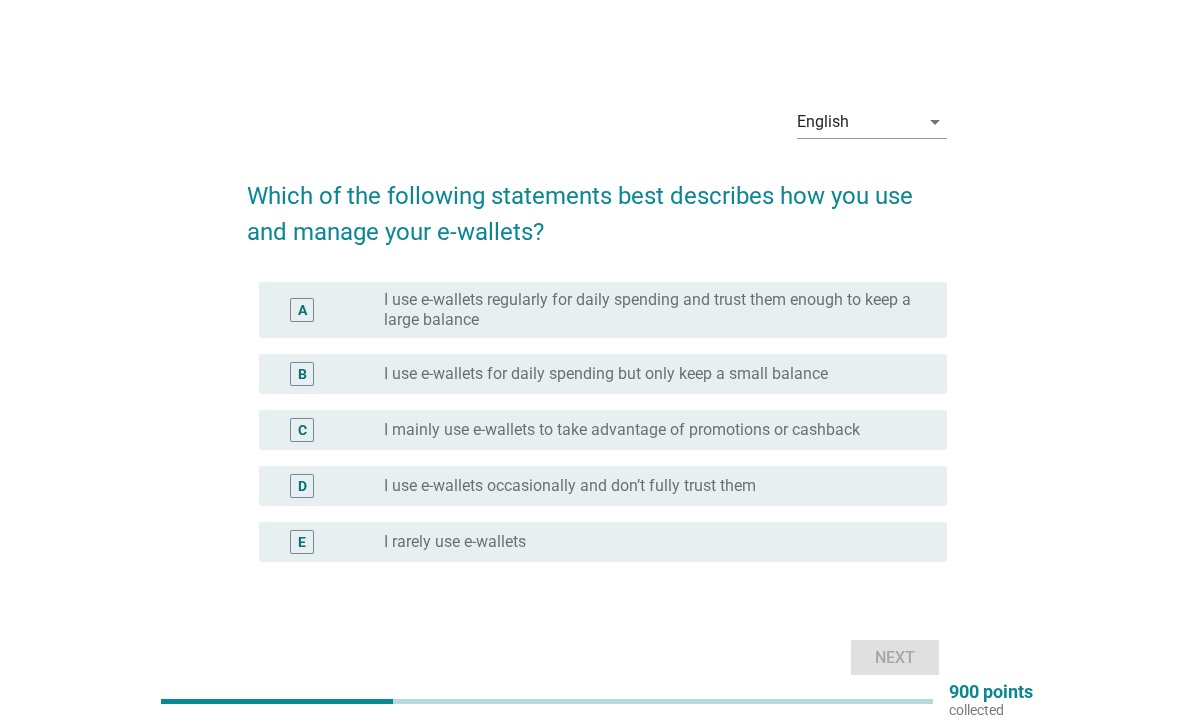 click on "radio_button_unchecked I use e-wallets for daily spending but only keep a small balance" at bounding box center (649, 374) 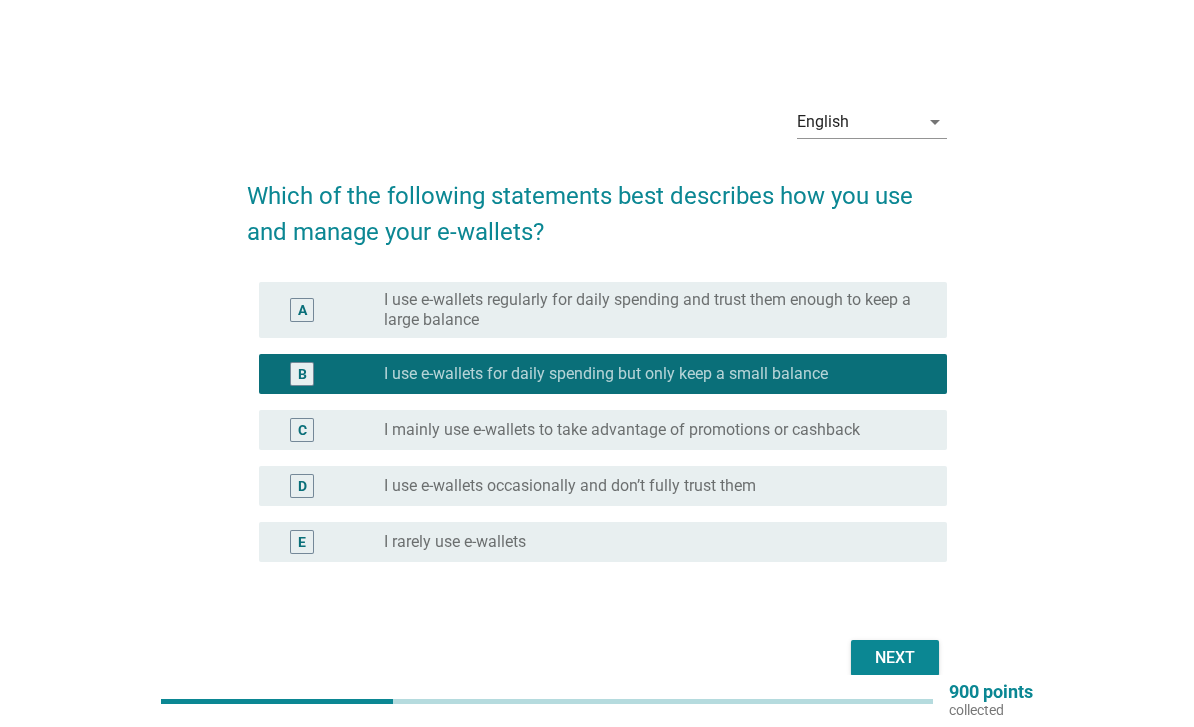 click on "Next" at bounding box center [895, 658] 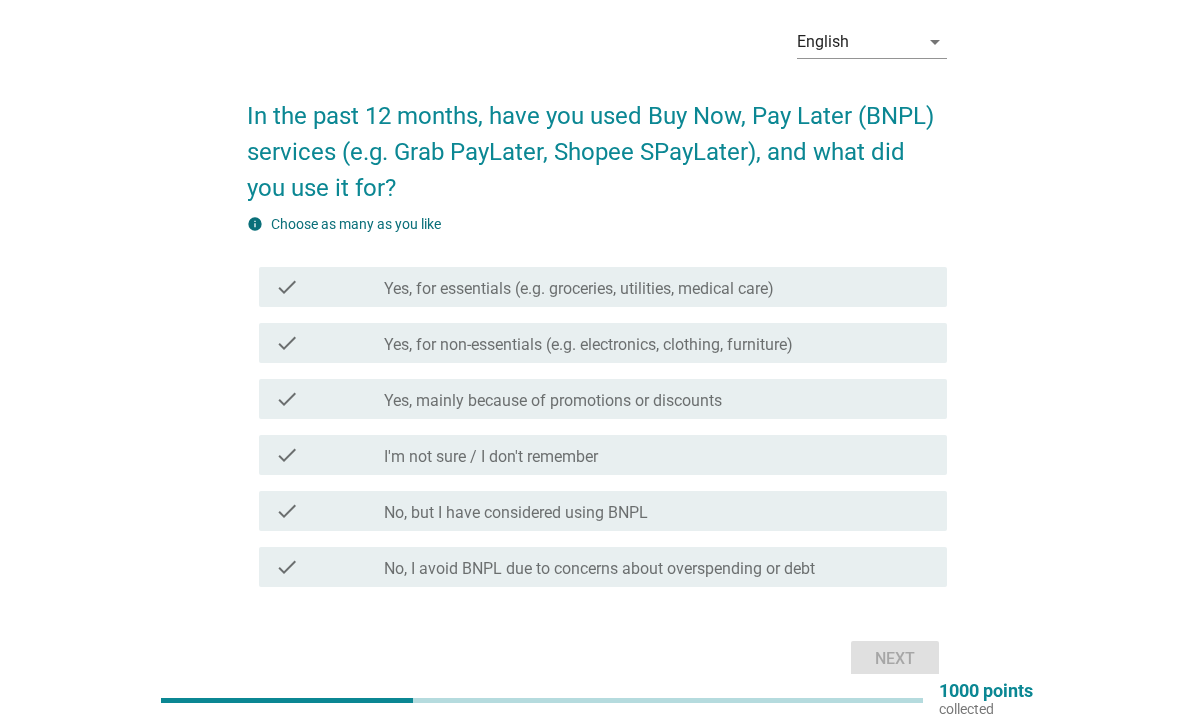 scroll, scrollTop: 80, scrollLeft: 0, axis: vertical 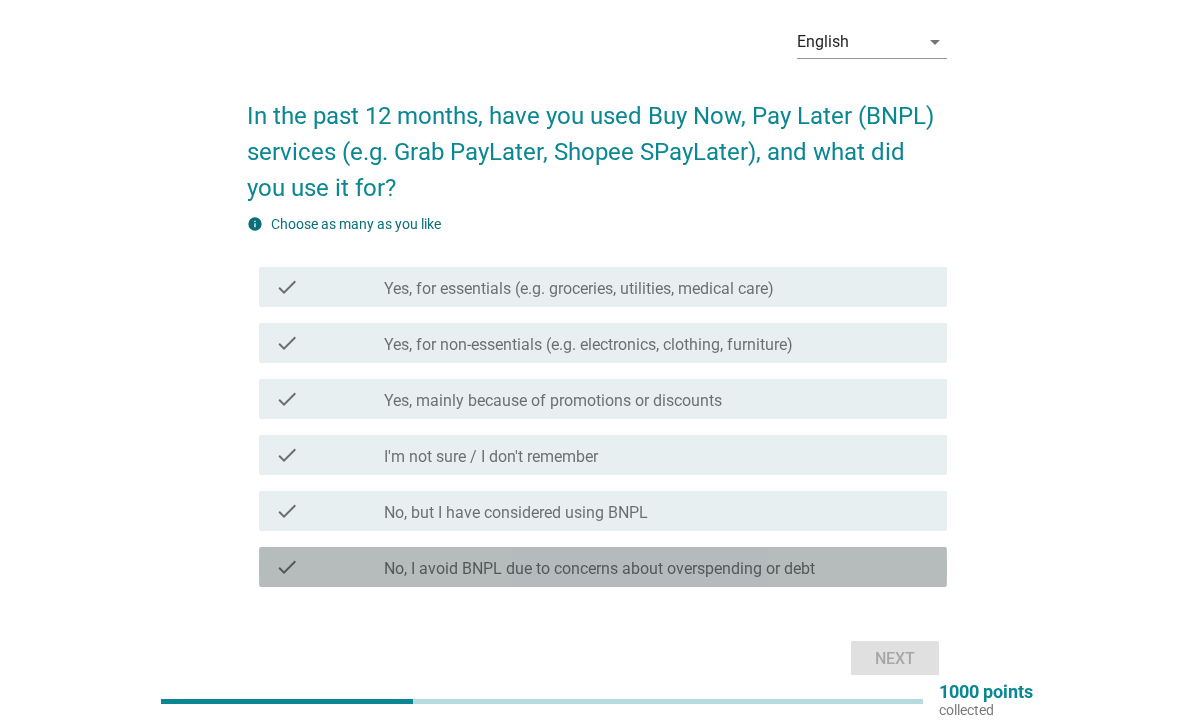 click on "No, I avoid BNPL due to concerns about overspending or debt" at bounding box center [599, 569] 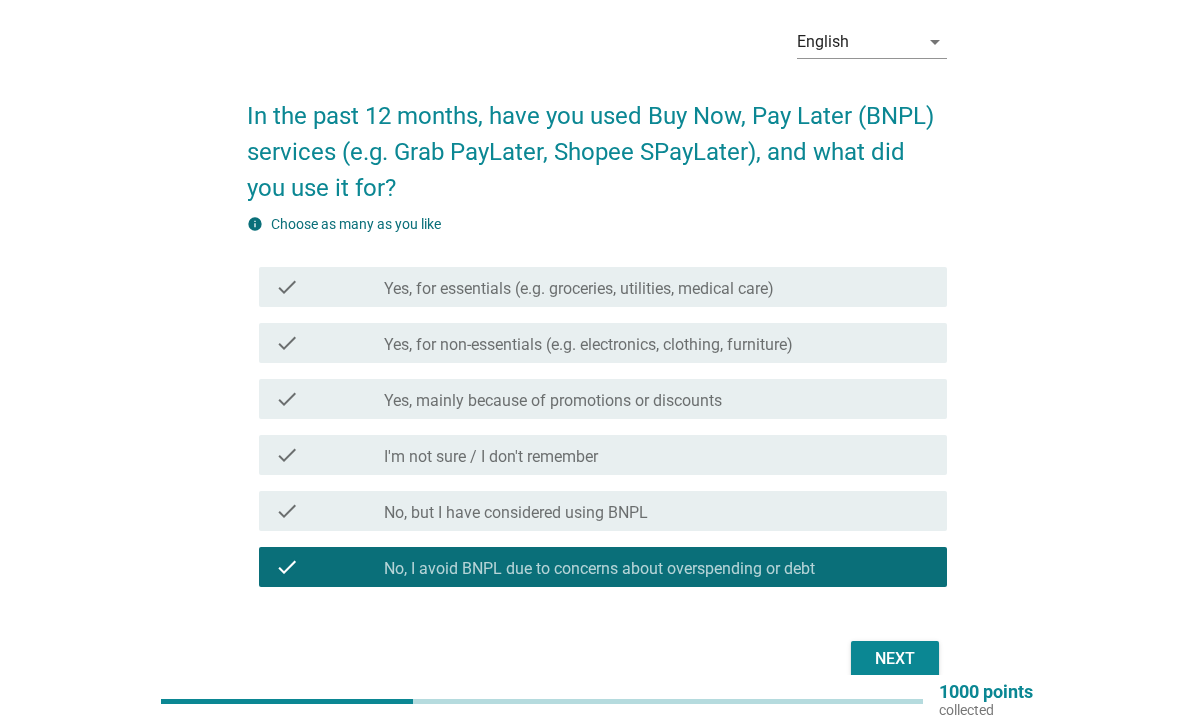 click on "Next" at bounding box center (895, 659) 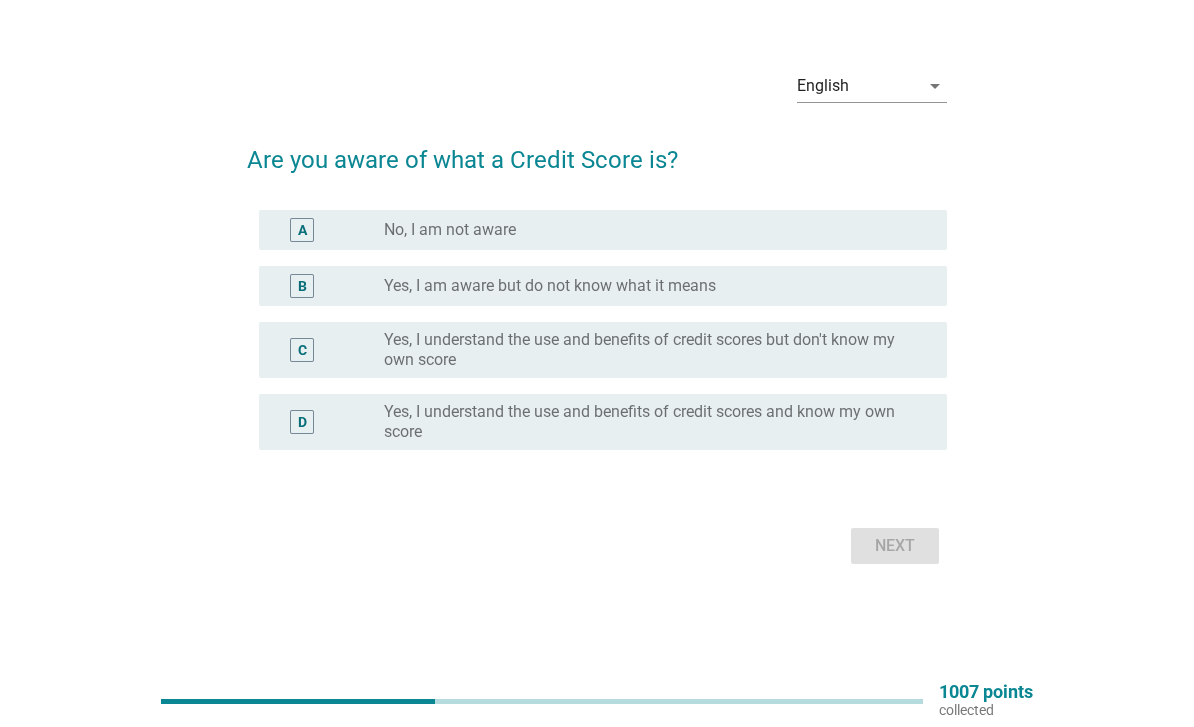 scroll, scrollTop: 0, scrollLeft: 0, axis: both 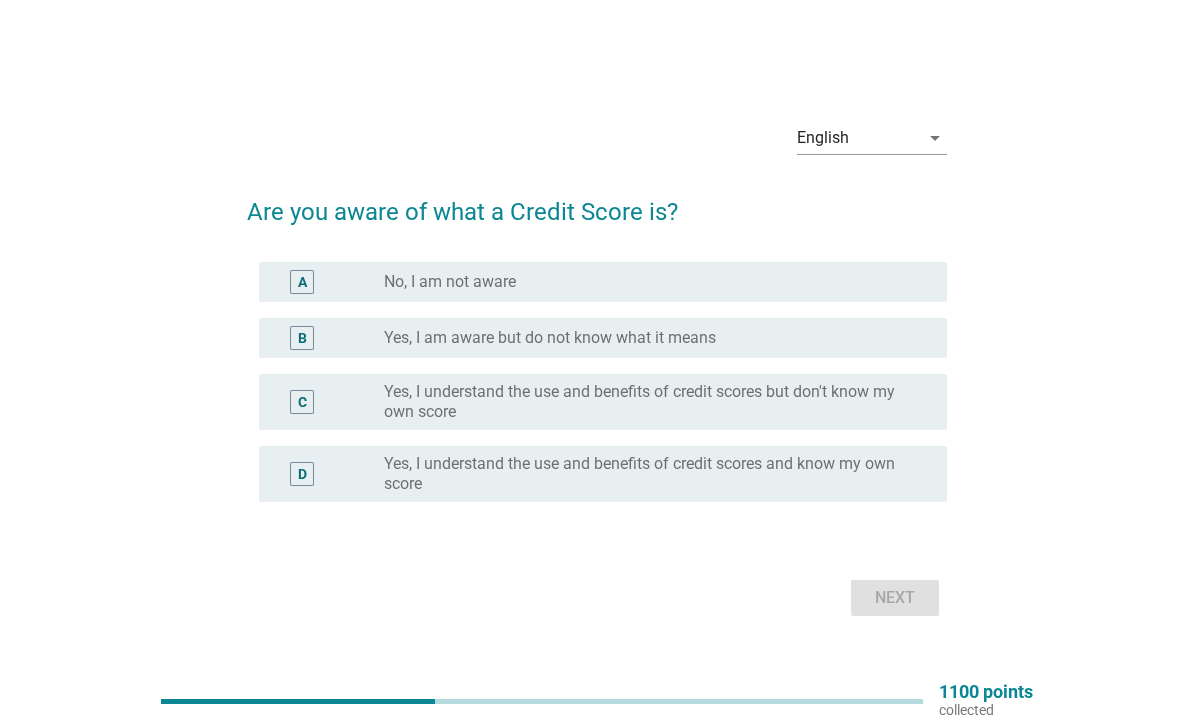 click on "Yes, I understand the use and benefits of credit scores but don't know my own score" at bounding box center [649, 402] 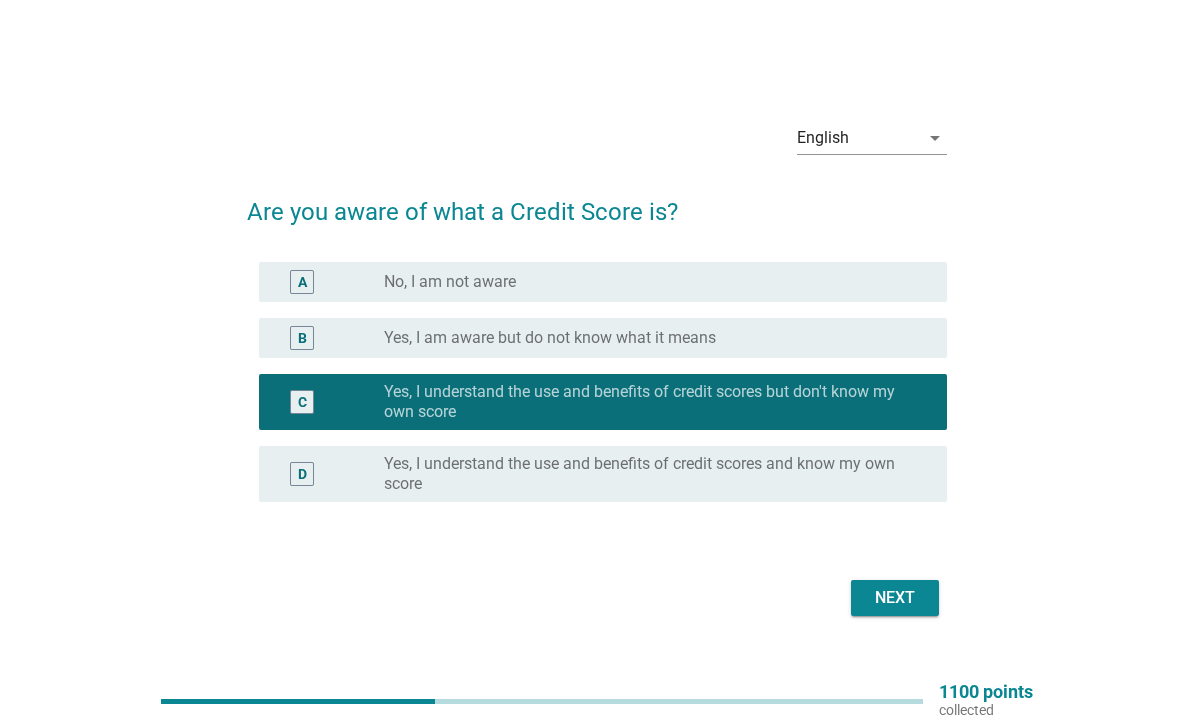 click on "Next" at bounding box center [895, 598] 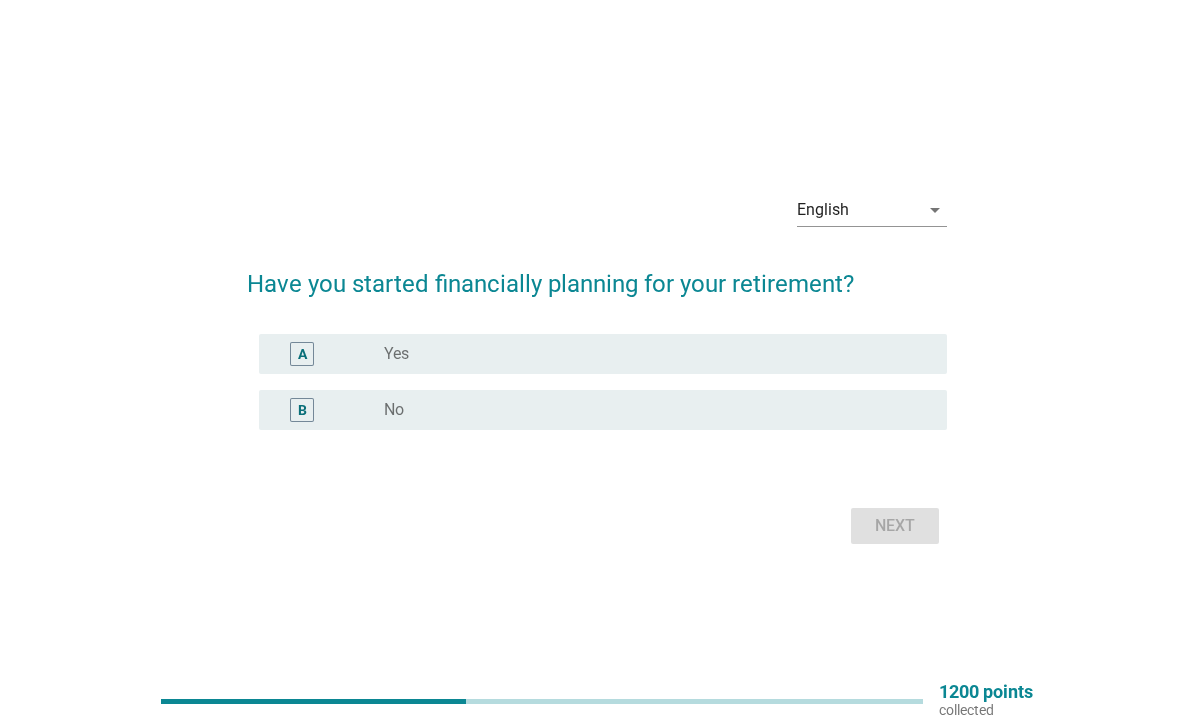 click on "radio_button_unchecked Yes" at bounding box center (649, 354) 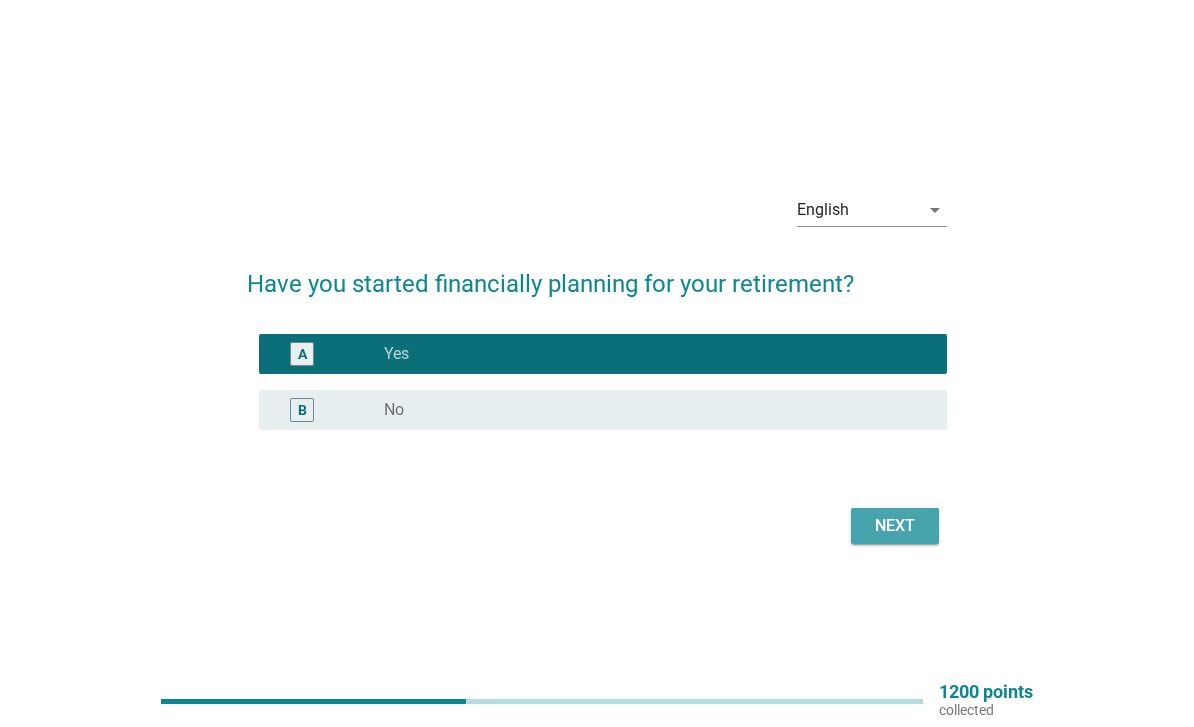 click on "Next" at bounding box center [895, 526] 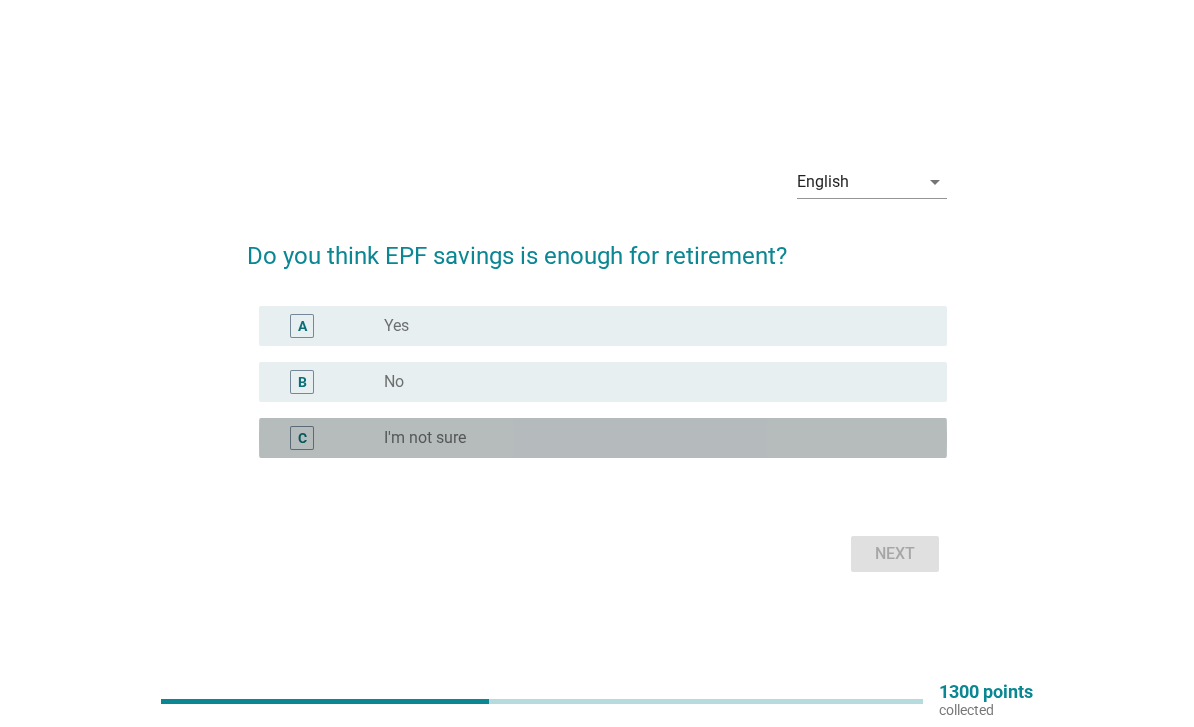 click on "radio_button_unchecked I'm not sure" at bounding box center (649, 438) 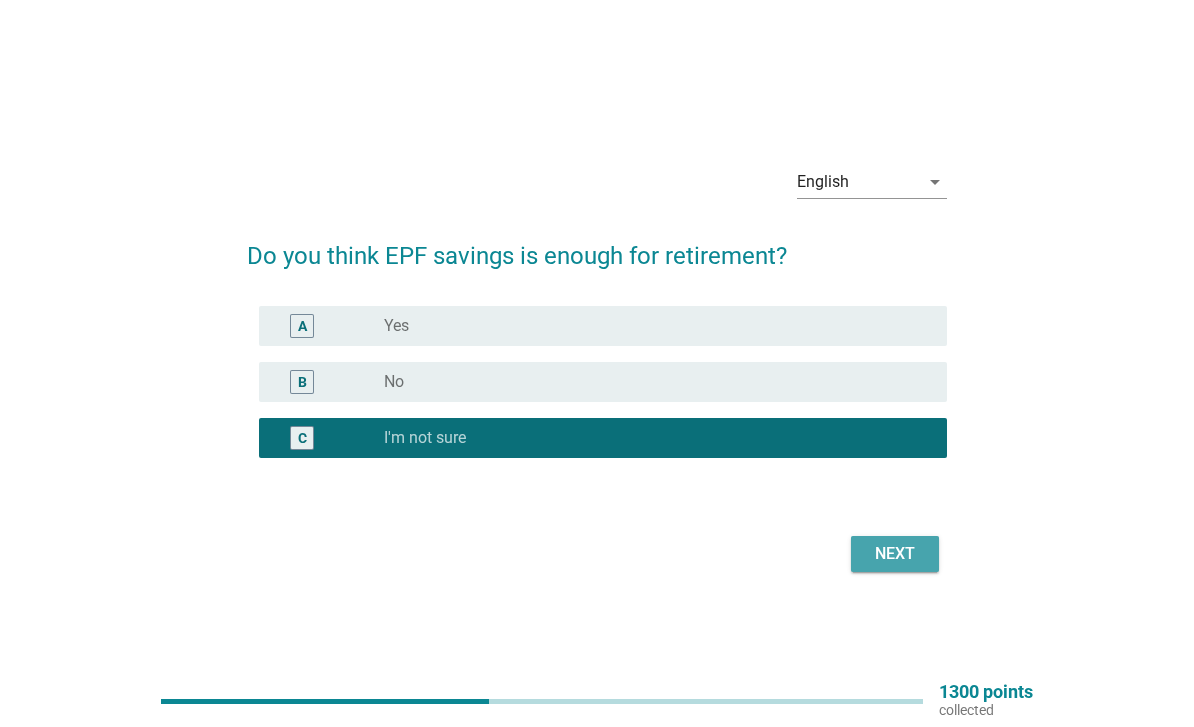 click on "Next" at bounding box center (895, 554) 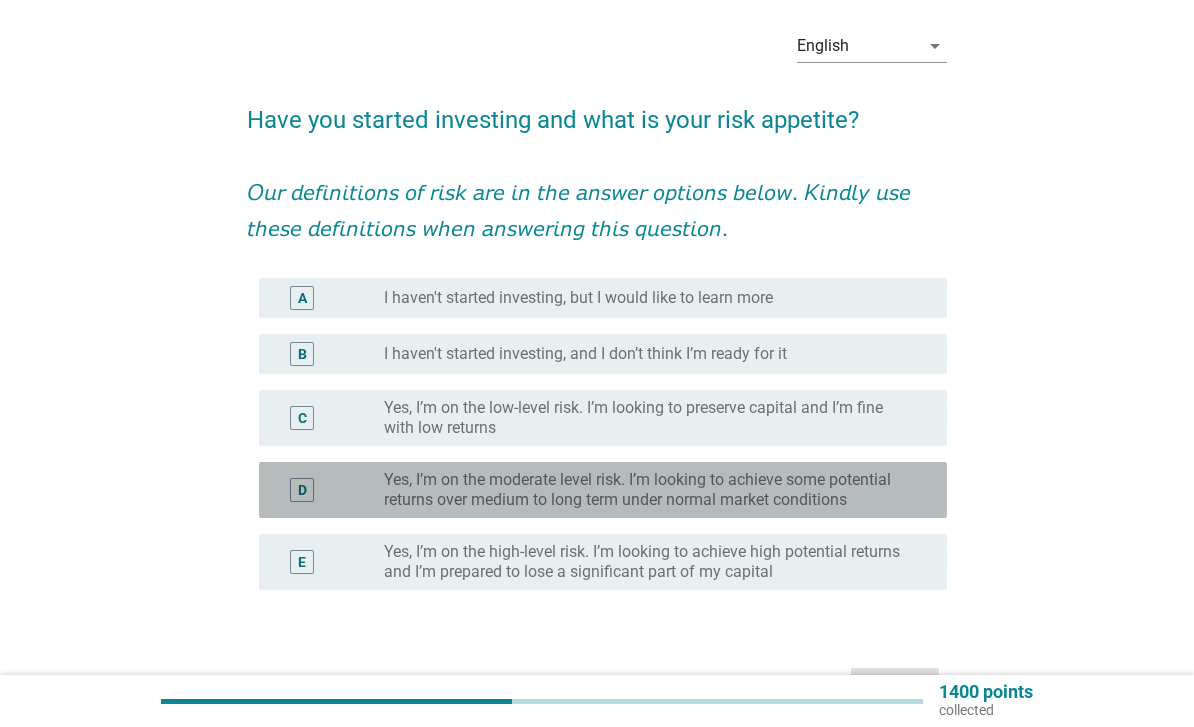 click on "Yes, I’m on the moderate level risk. I’m looking to achieve some potential returns over medium to long term under normal market conditions" at bounding box center [649, 490] 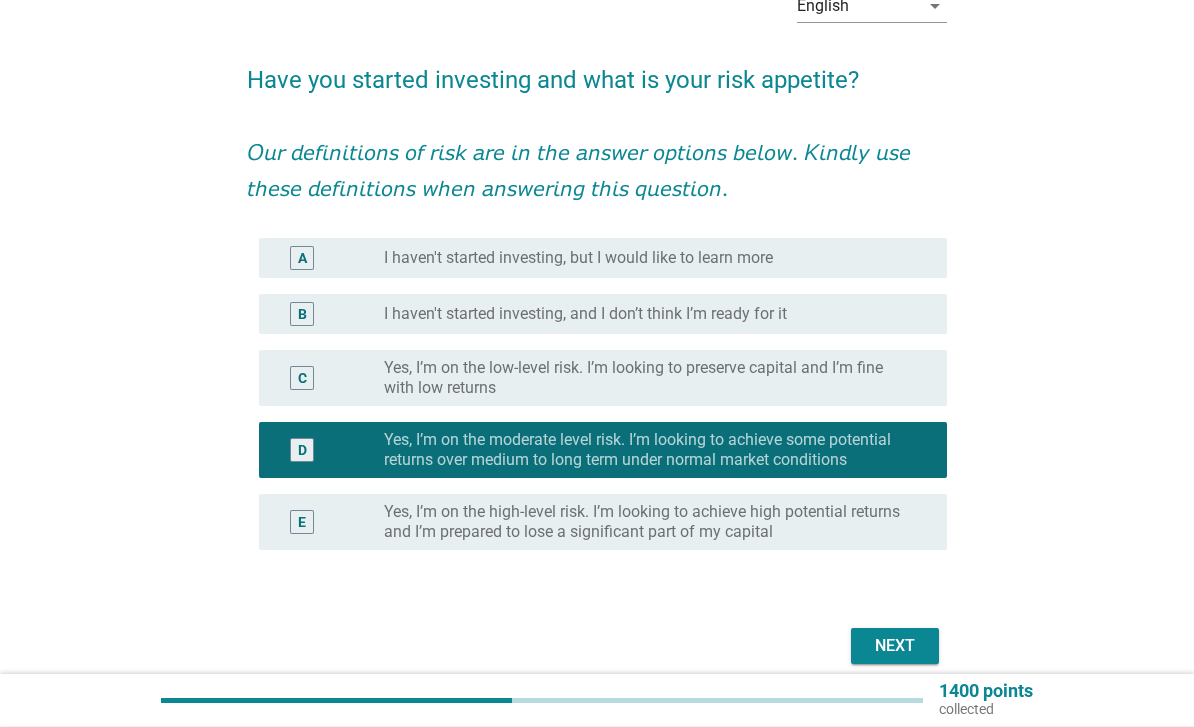 scroll, scrollTop: 137, scrollLeft: 0, axis: vertical 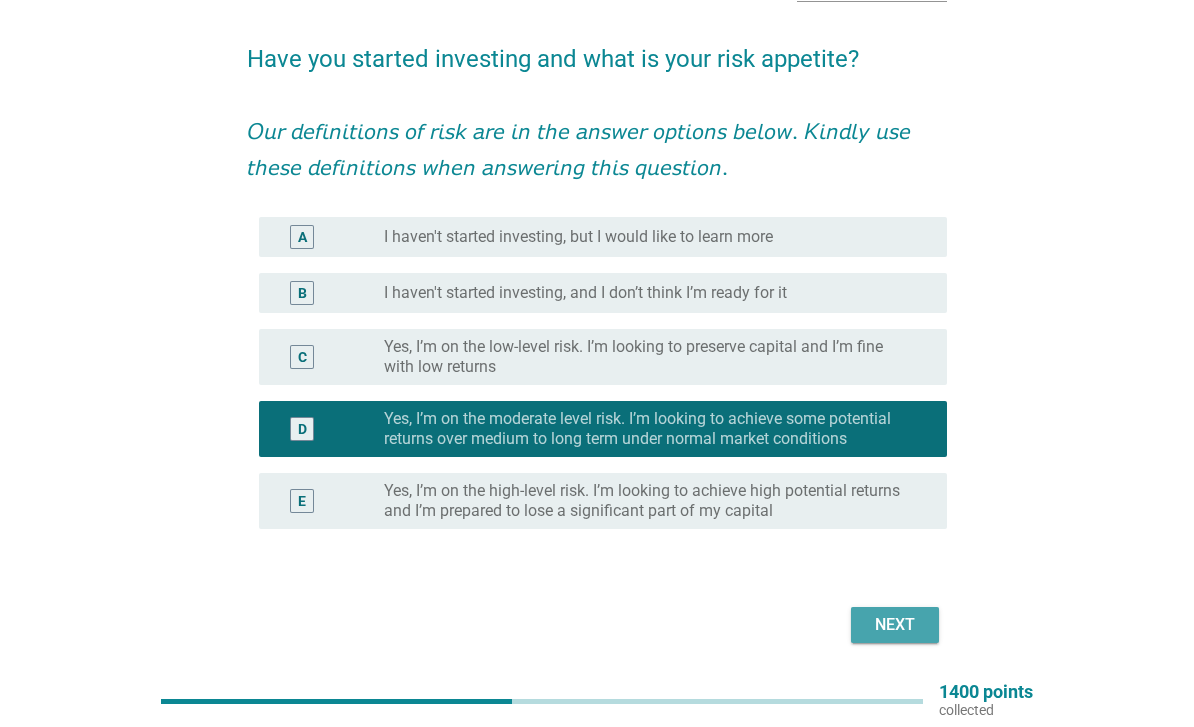 click on "Next" at bounding box center [895, 625] 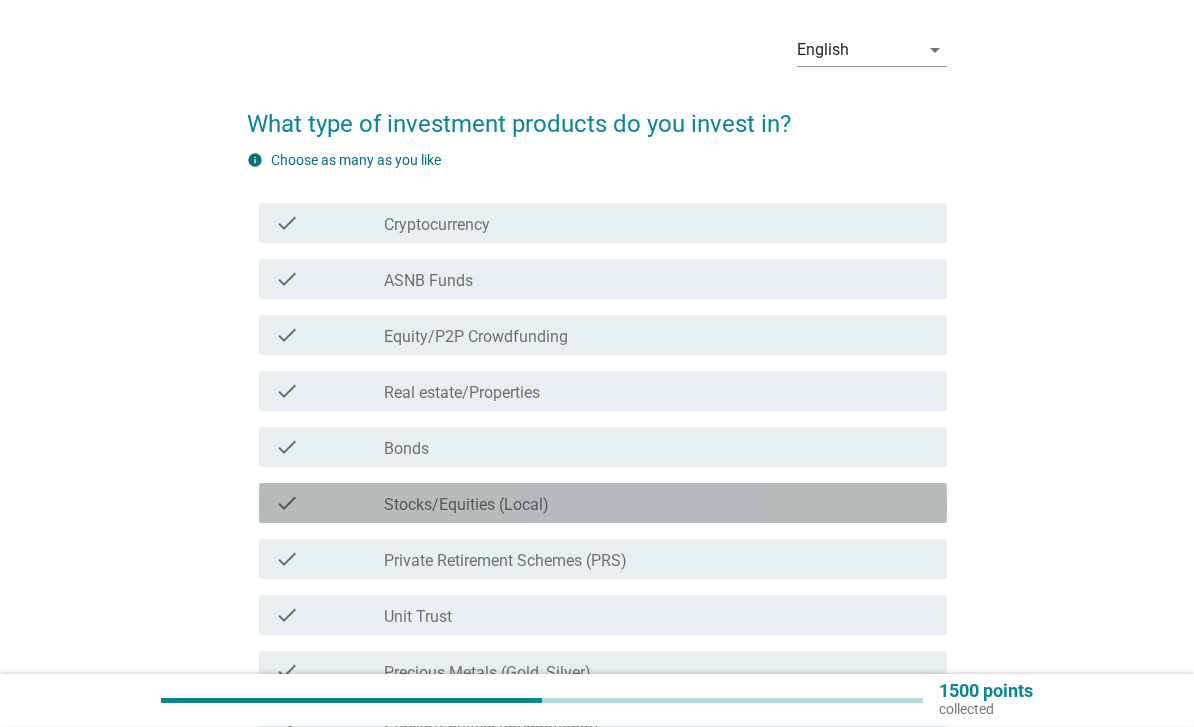 scroll, scrollTop: 72, scrollLeft: 0, axis: vertical 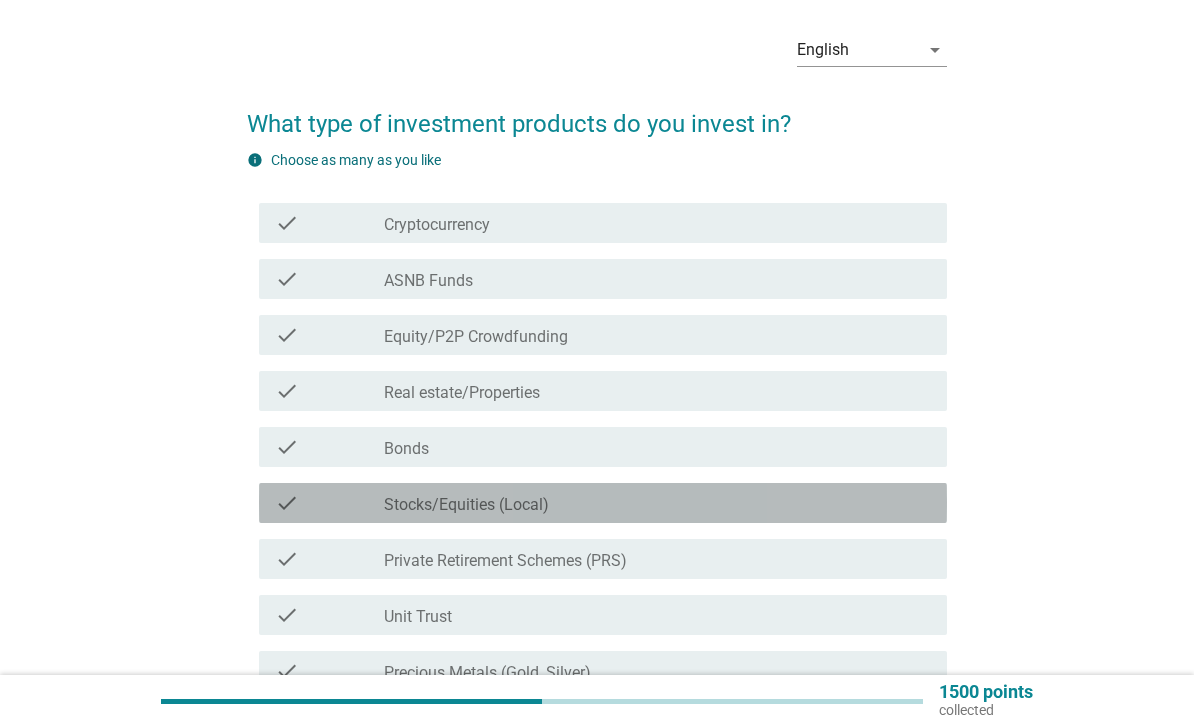 click on "check_box_outline_blank Stocks/Equities (Local)" at bounding box center [657, 503] 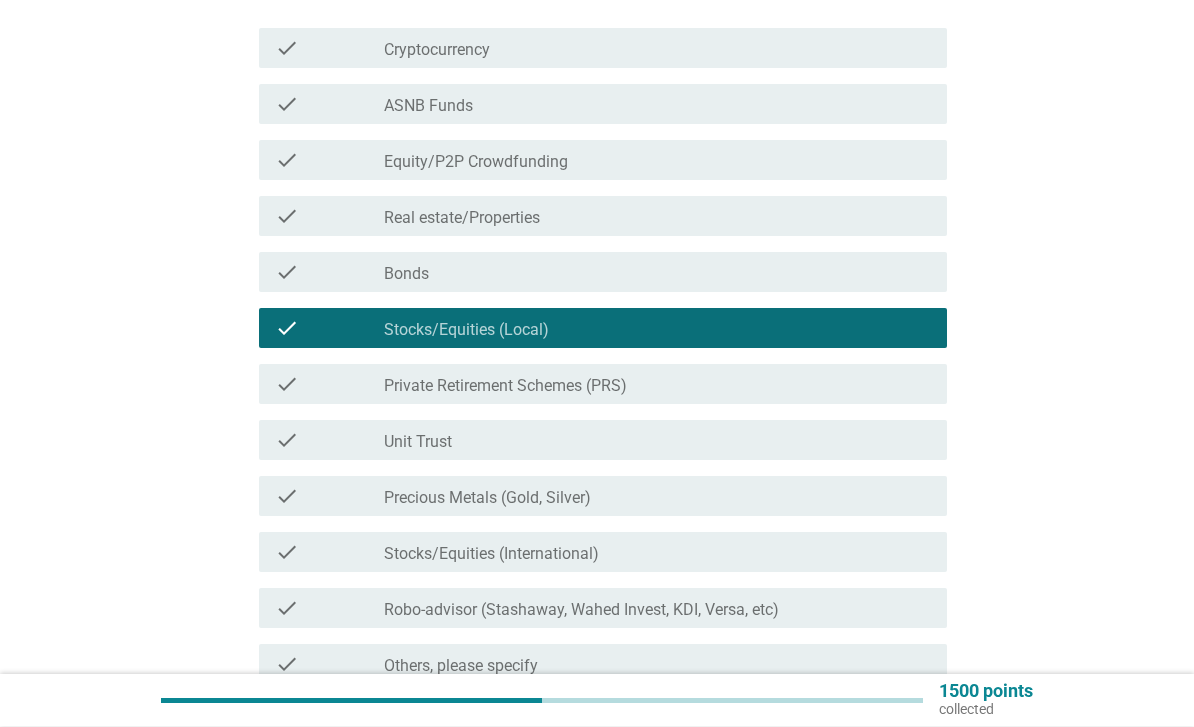 scroll, scrollTop: 247, scrollLeft: 0, axis: vertical 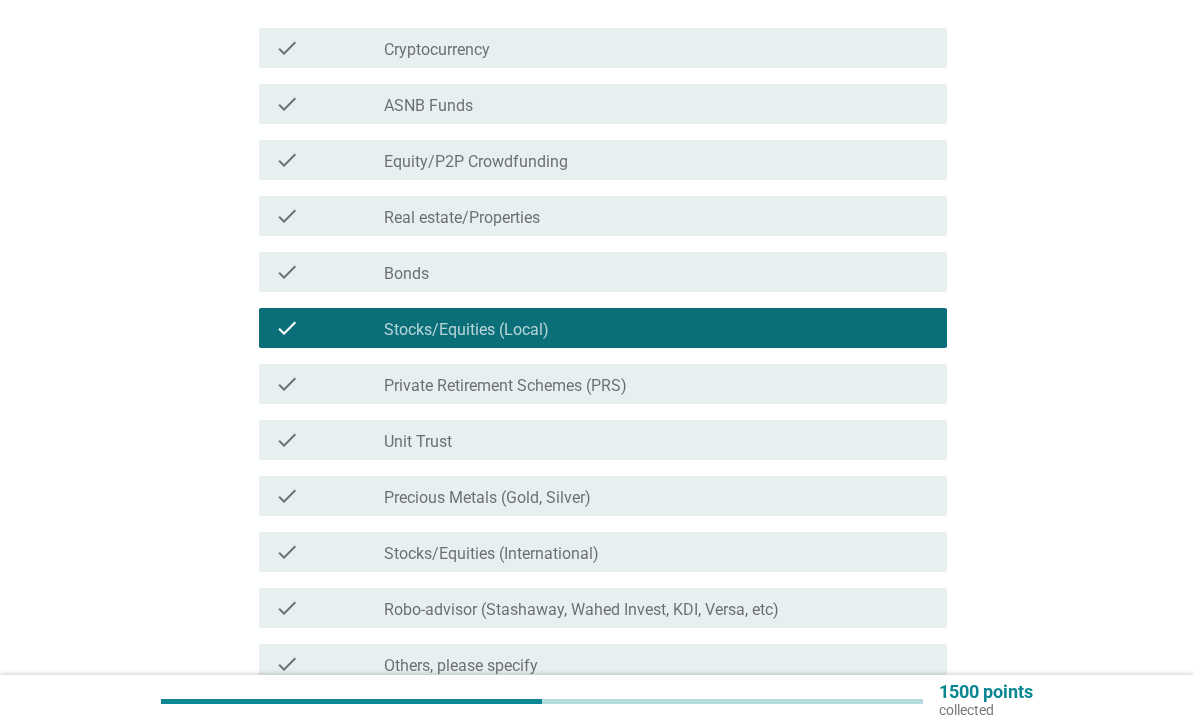 click on "check_box_outline_blank Stocks/Equities (International)" at bounding box center (657, 552) 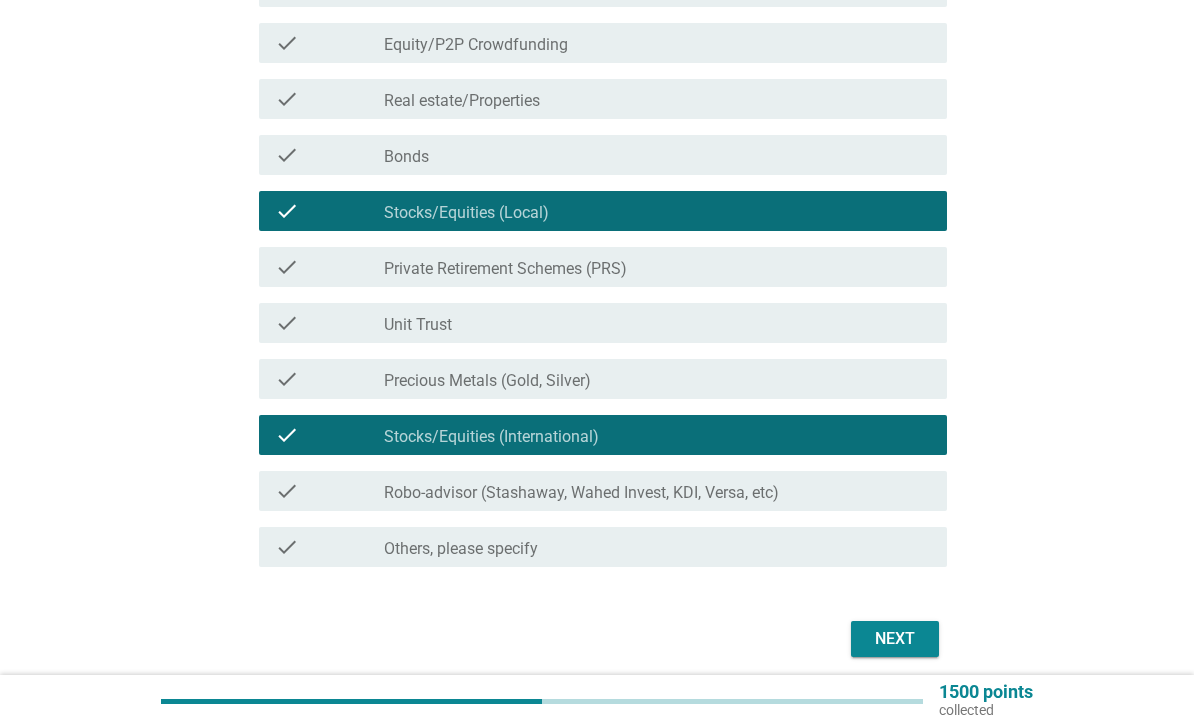 scroll, scrollTop: 378, scrollLeft: 0, axis: vertical 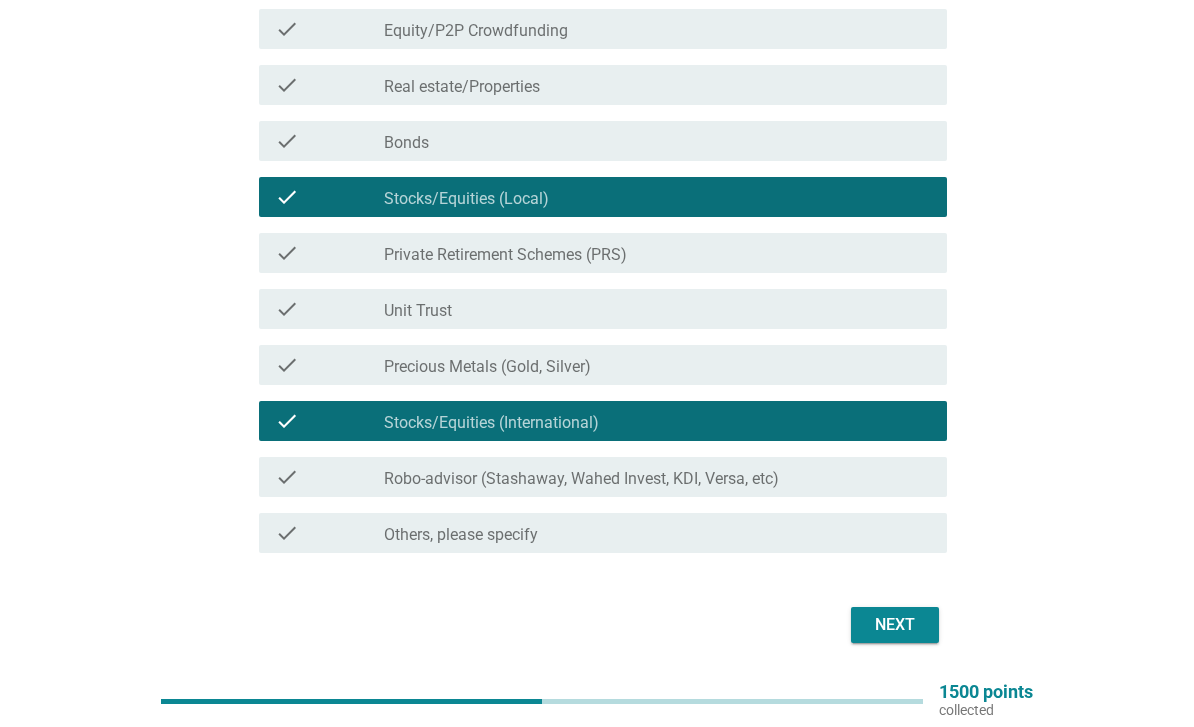 click on "Next" at bounding box center (895, 625) 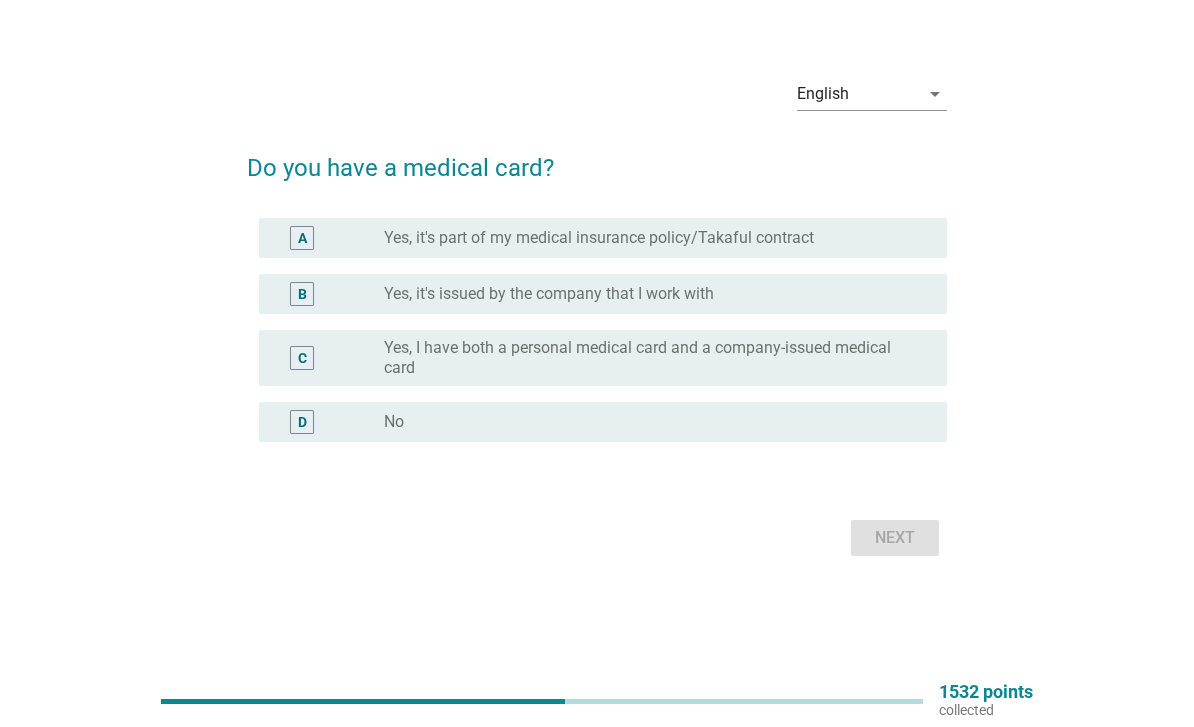 scroll, scrollTop: 0, scrollLeft: 0, axis: both 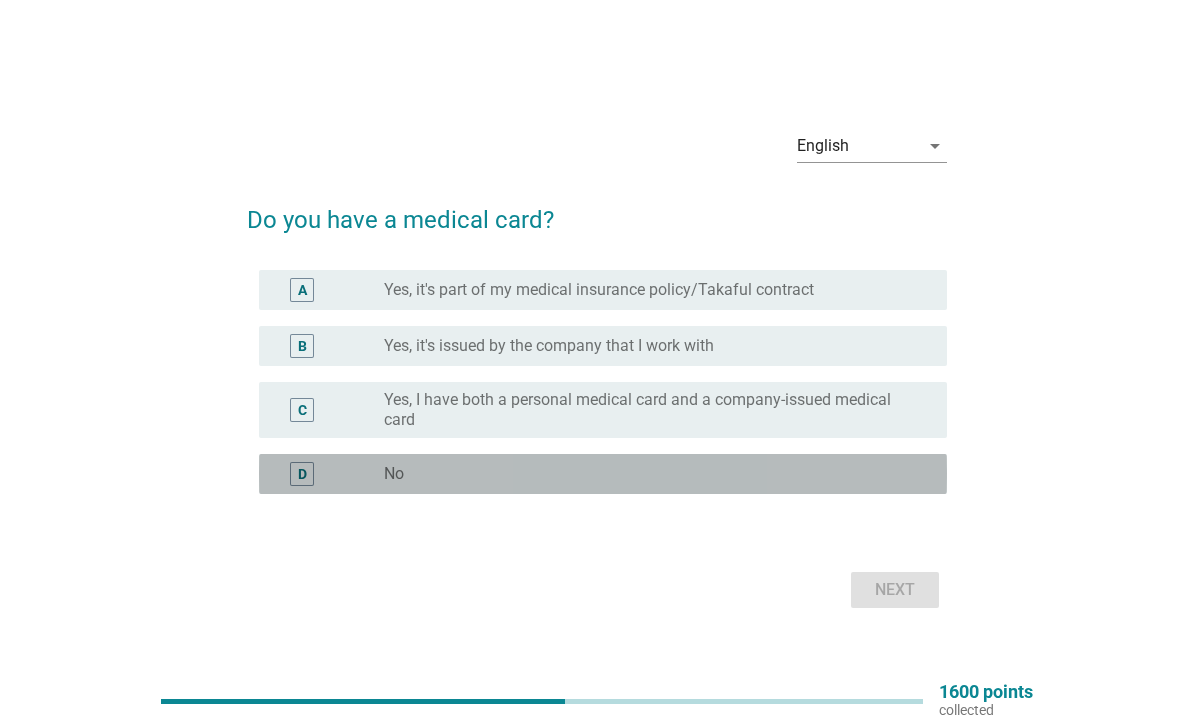 click on "D     radio_button_unchecked No" at bounding box center [603, 474] 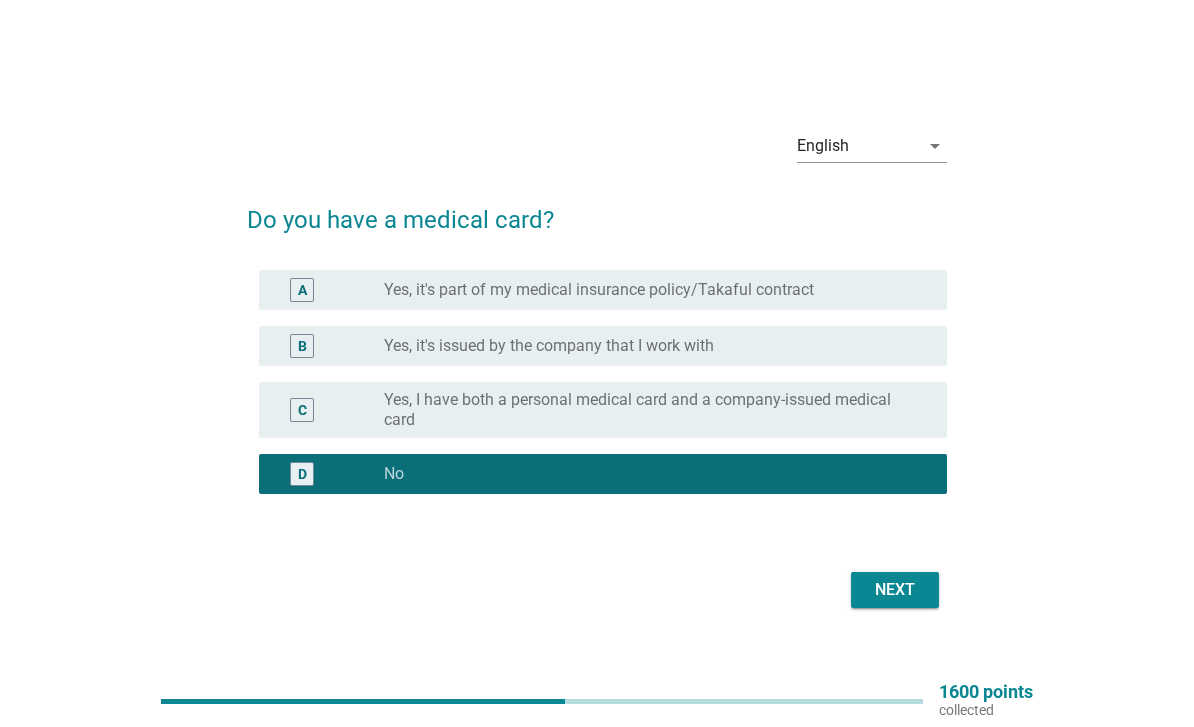 click on "Next" at bounding box center (895, 590) 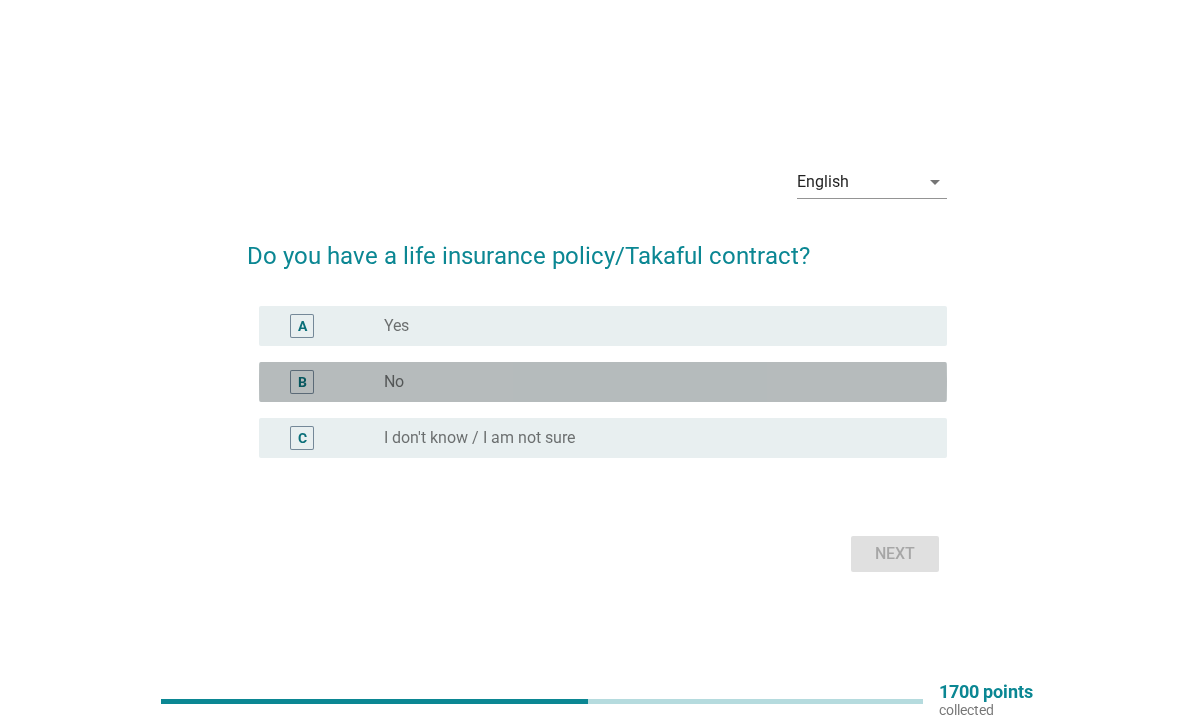 click on "radio_button_unchecked No" at bounding box center [649, 382] 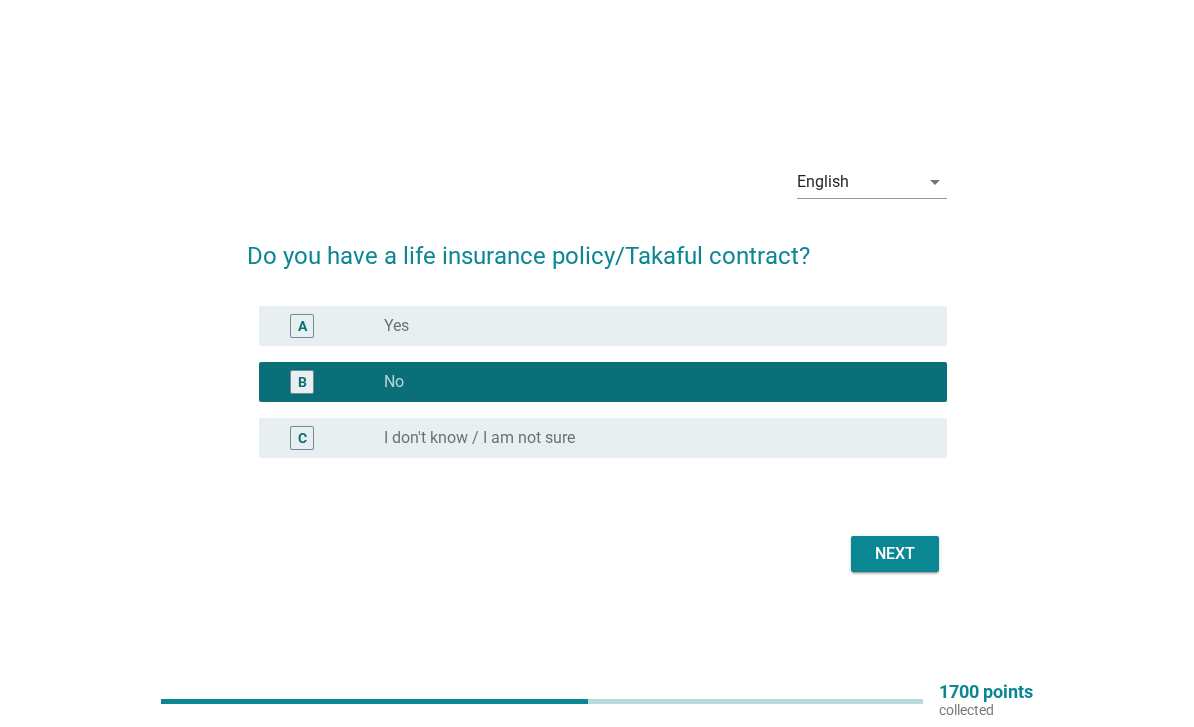 click on "Next" at bounding box center (895, 554) 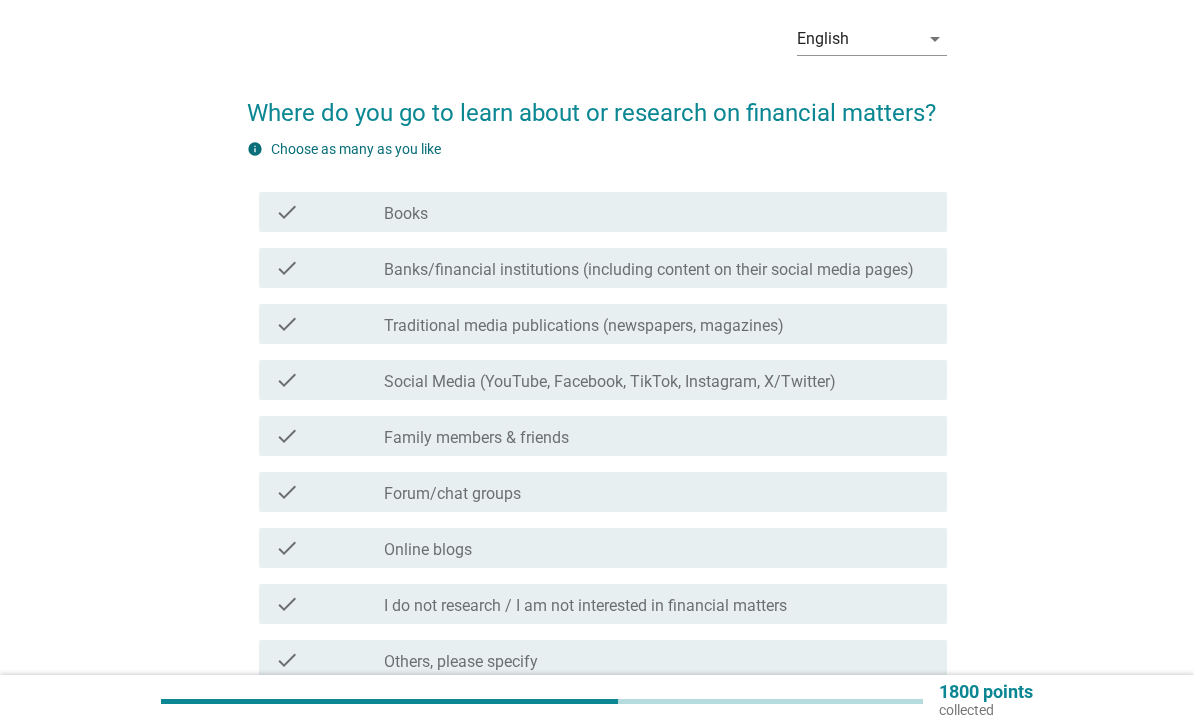 scroll, scrollTop: 81, scrollLeft: 0, axis: vertical 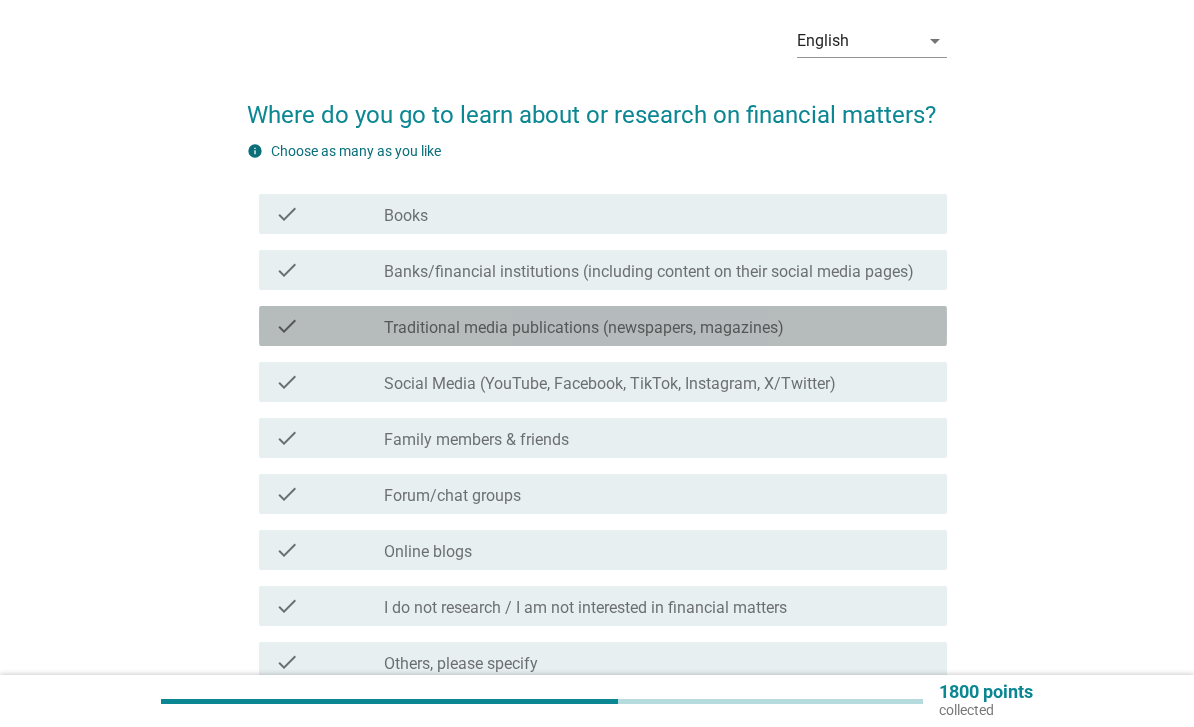 click on "check_box_outline_blank Traditional media publications (newspapers, magazines)" at bounding box center [657, 326] 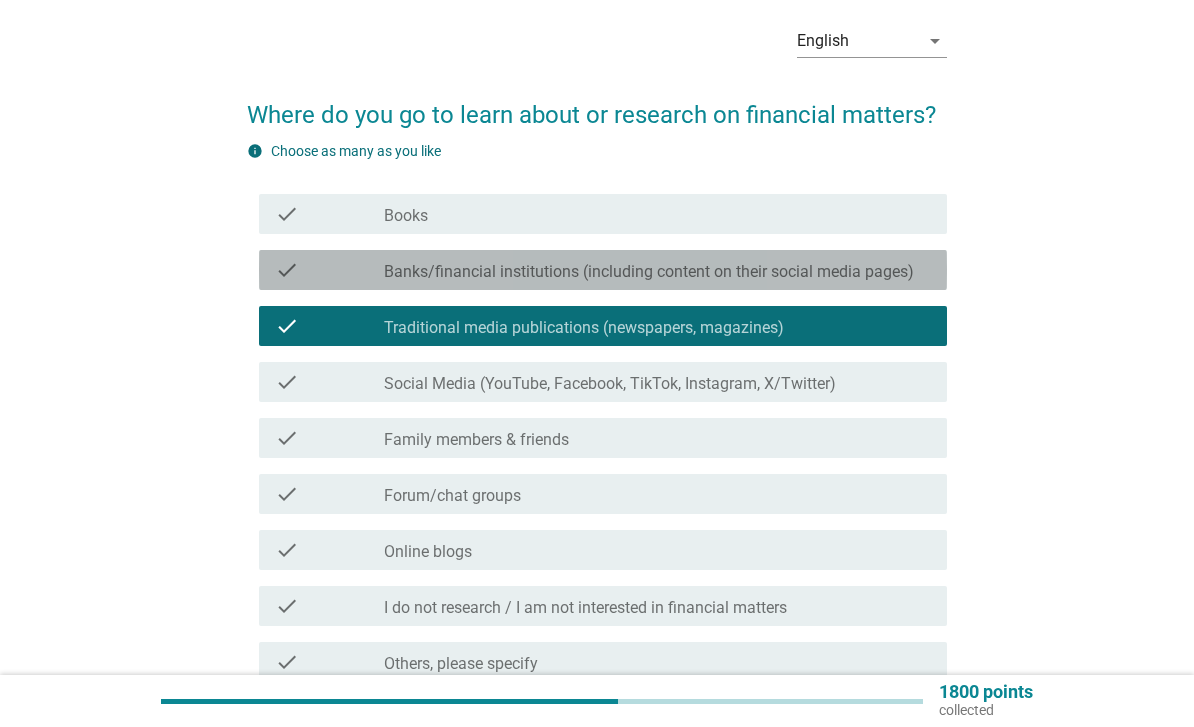 click on "check_box_outline_blank Banks/financial institutions (including content on their social media pages)" at bounding box center (657, 270) 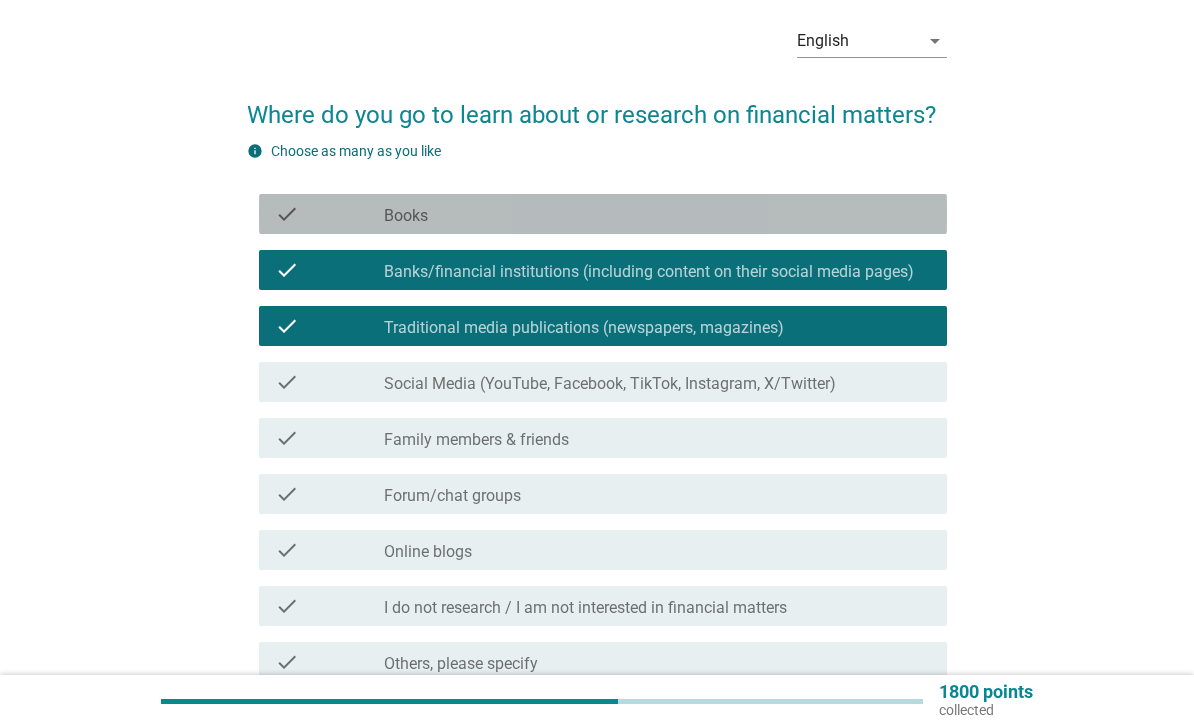 click on "check     check_box_outline_blank Books" at bounding box center [603, 214] 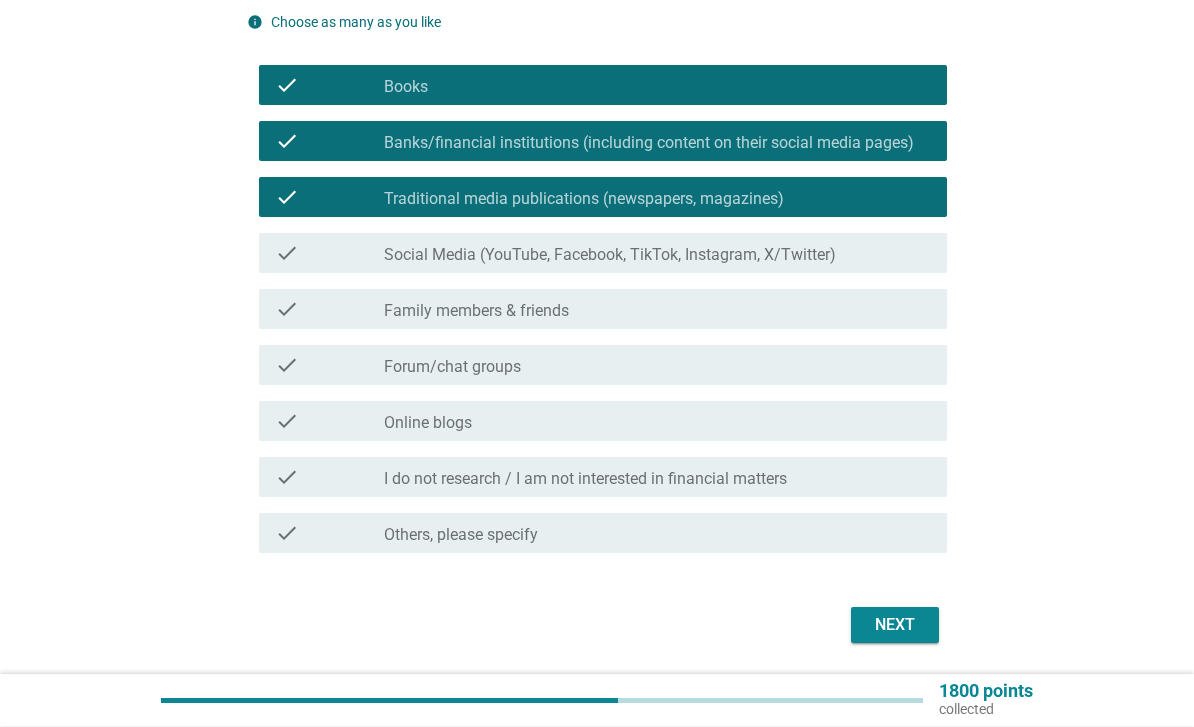 scroll, scrollTop: 210, scrollLeft: 0, axis: vertical 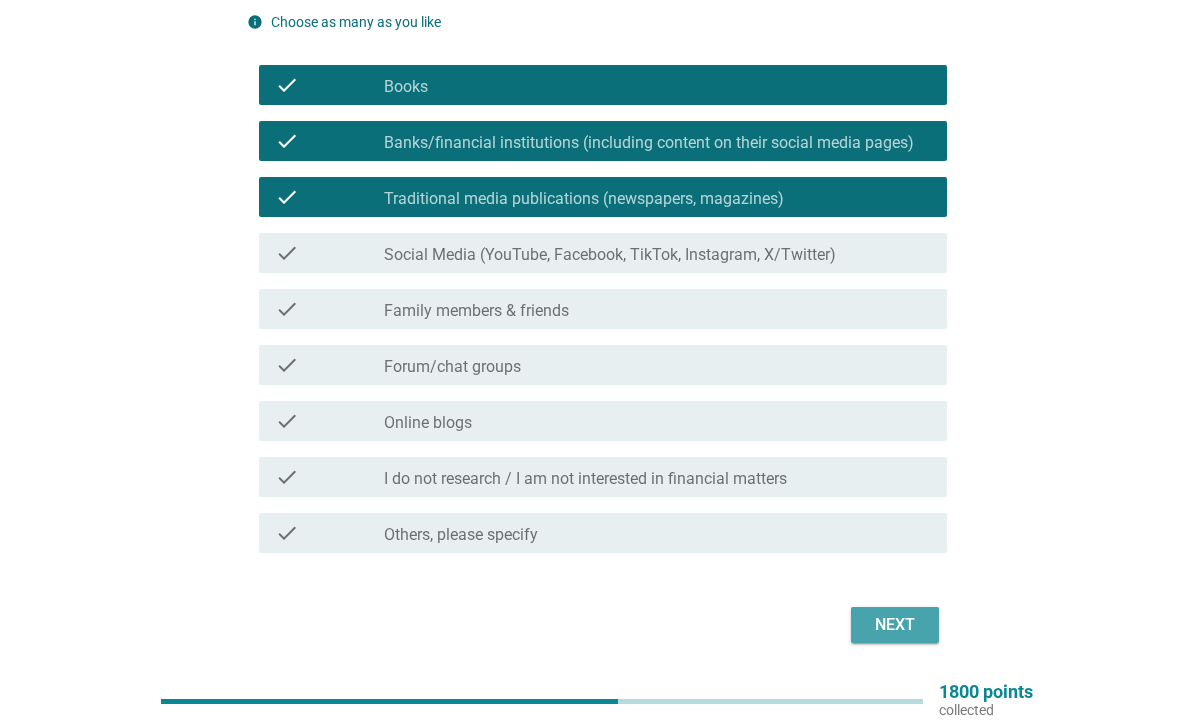 click on "Next" at bounding box center (895, 625) 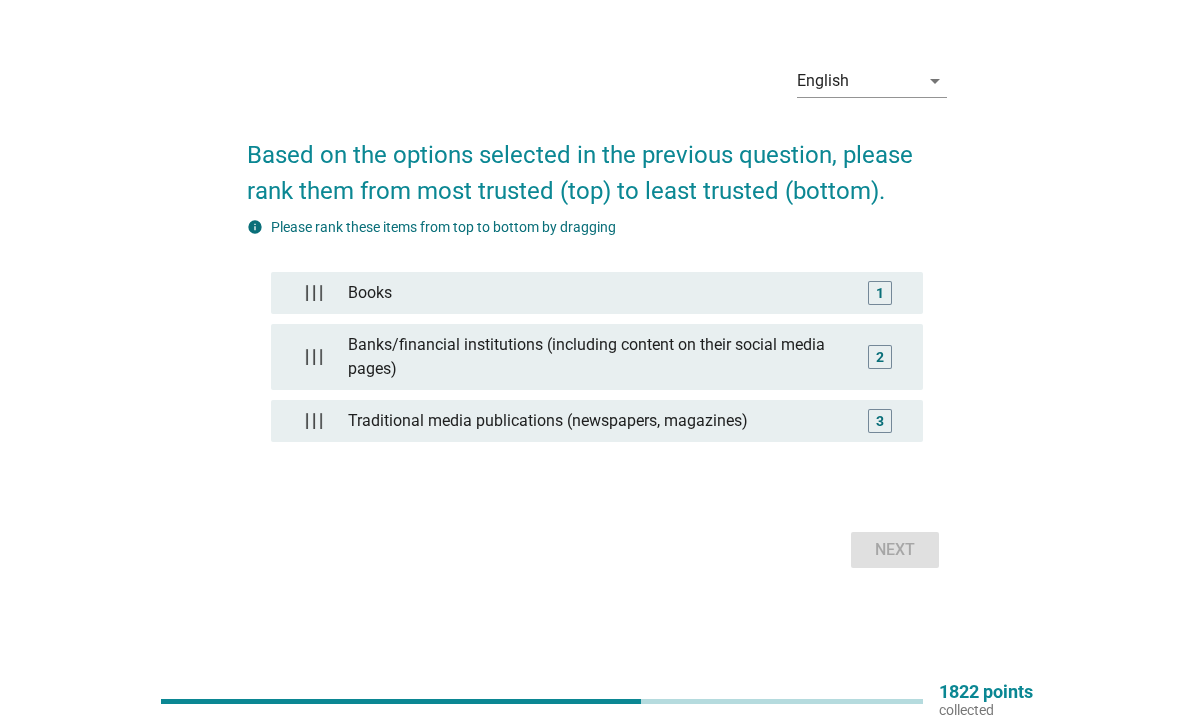 scroll, scrollTop: 0, scrollLeft: 0, axis: both 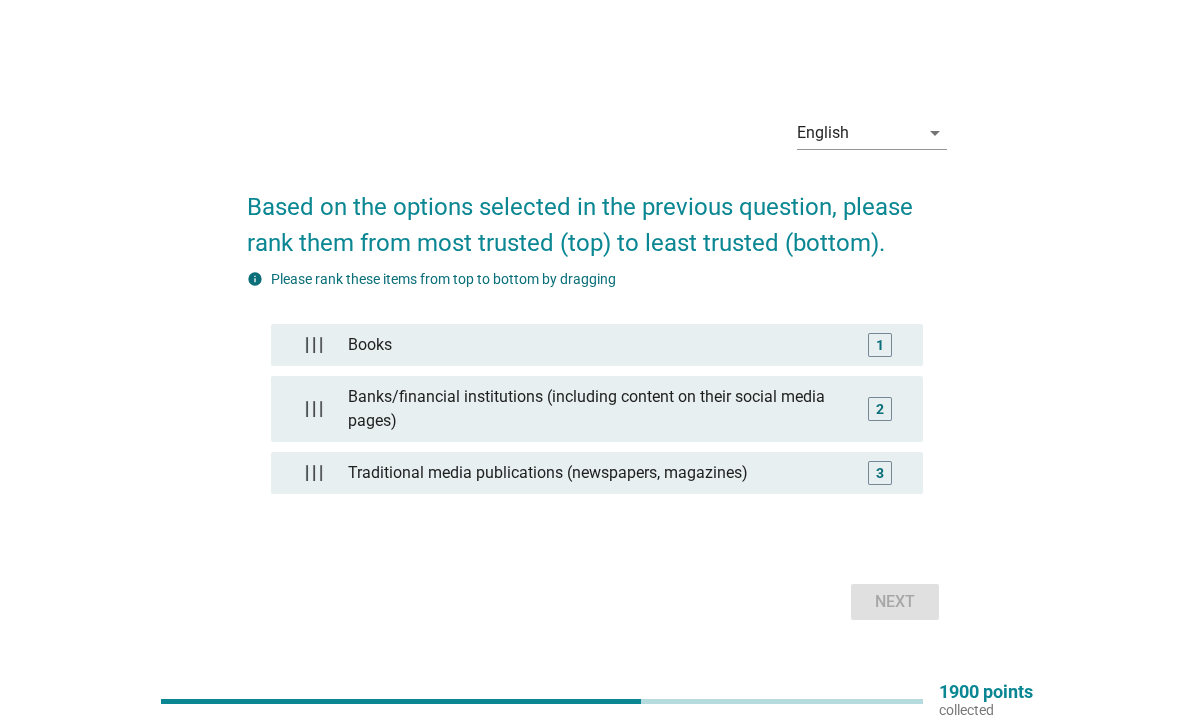 type 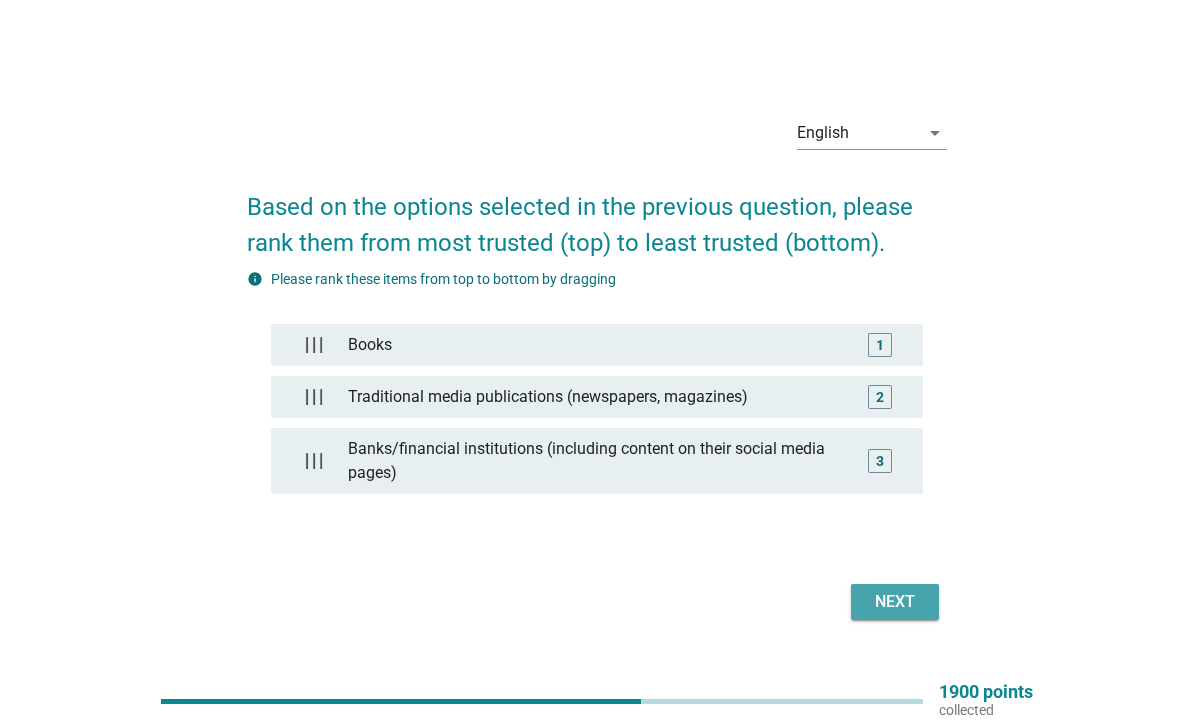 click on "Next" at bounding box center [895, 602] 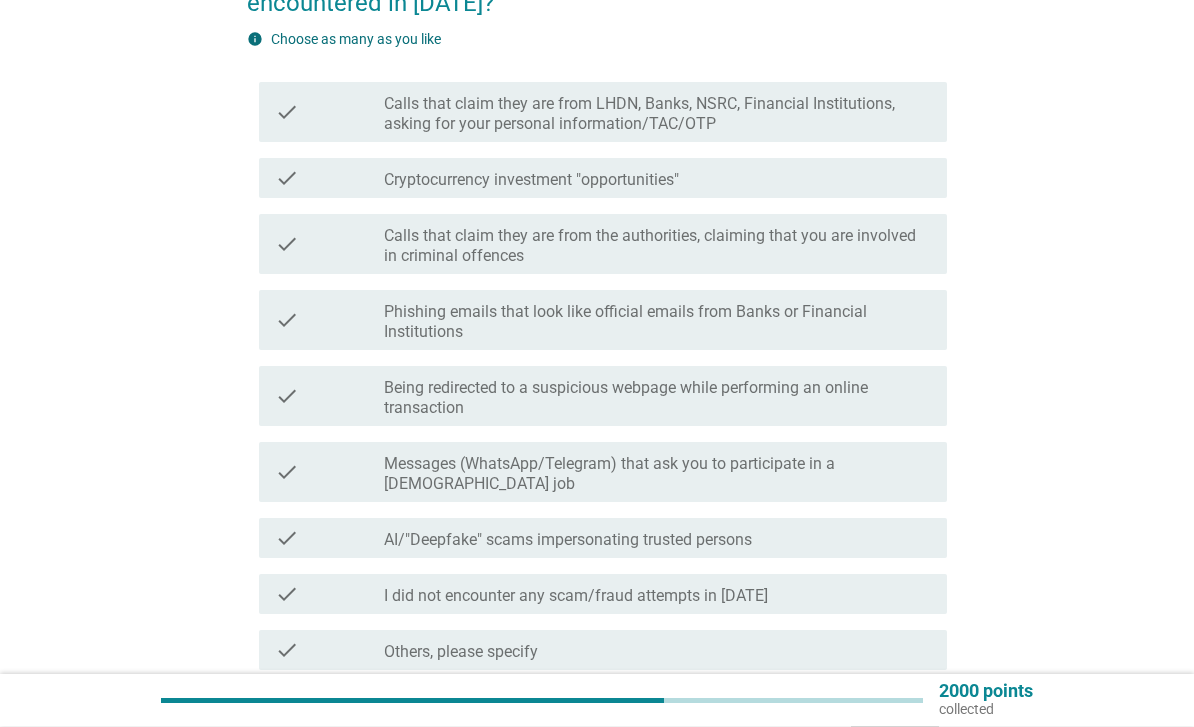 scroll, scrollTop: 229, scrollLeft: 0, axis: vertical 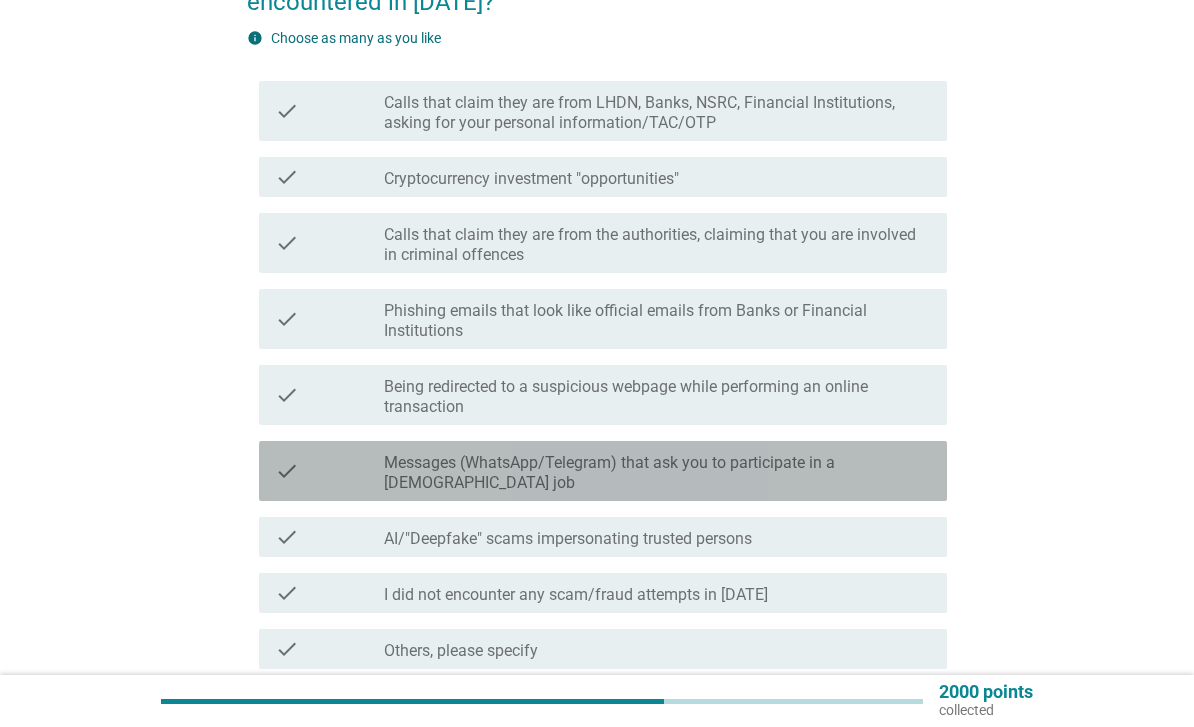 click on "Messages (WhatsApp/Telegram) that ask you to participate in a [DEMOGRAPHIC_DATA] job" at bounding box center [657, 473] 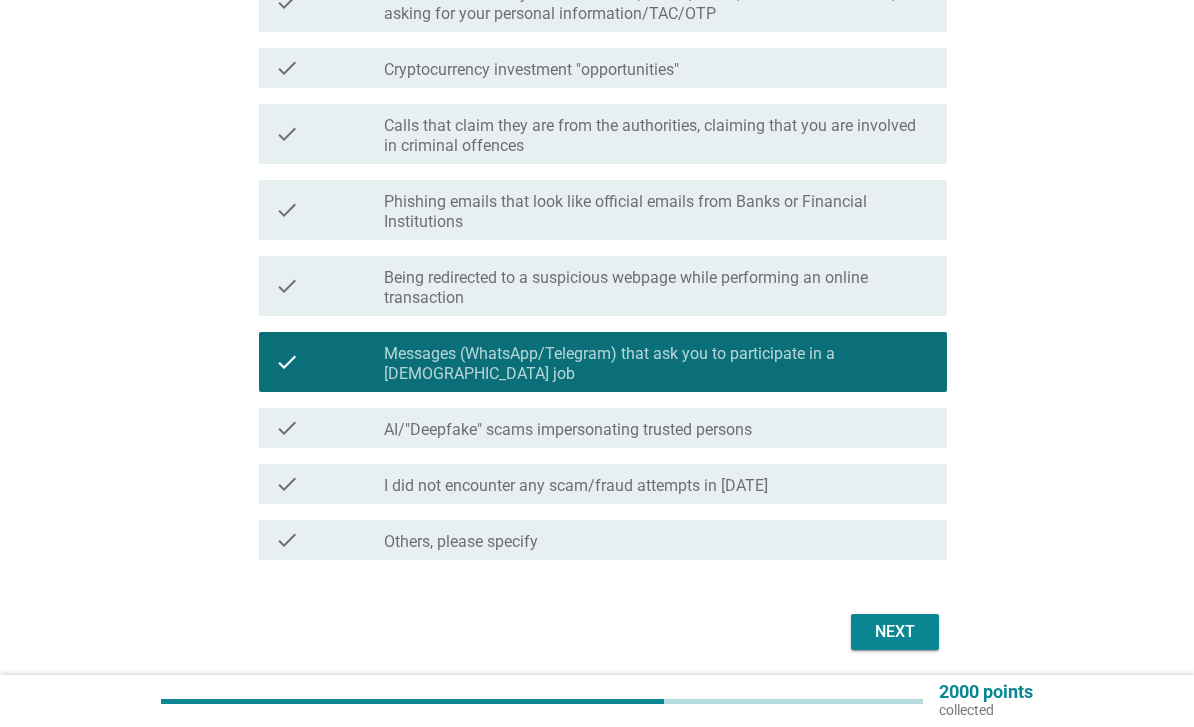 scroll, scrollTop: 346, scrollLeft: 0, axis: vertical 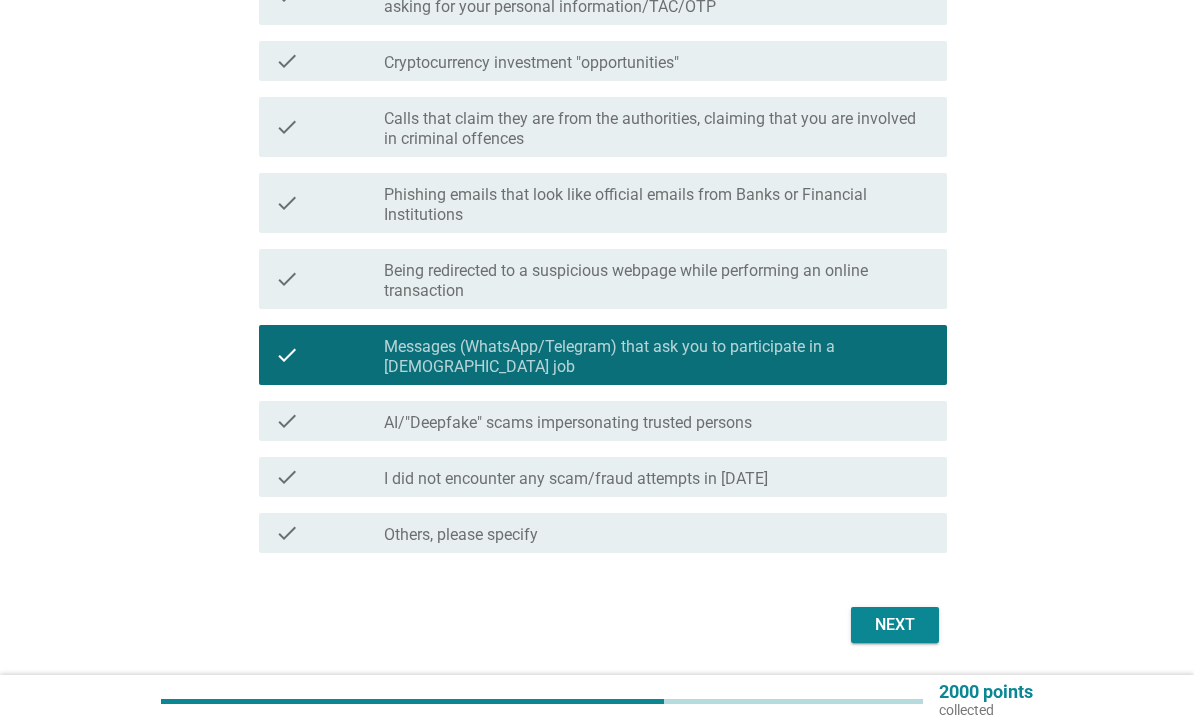 click on "Next" at bounding box center [895, 625] 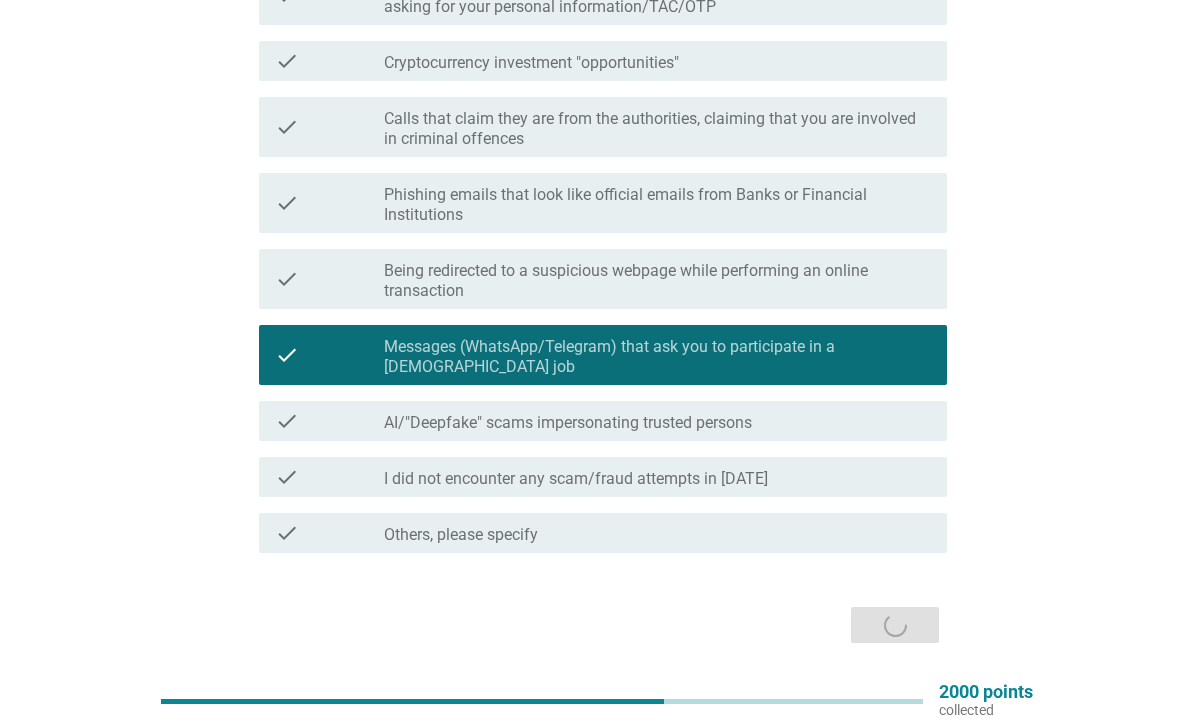 scroll, scrollTop: 0, scrollLeft: 0, axis: both 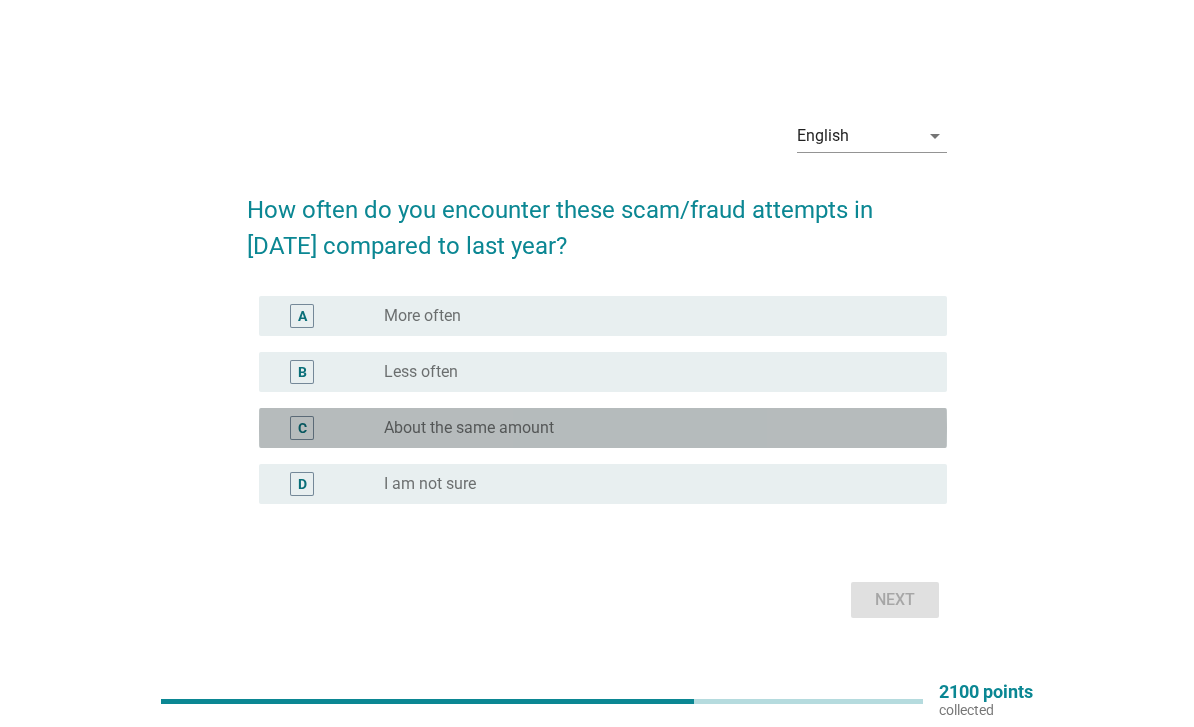 click on "radio_button_unchecked About the same amount" at bounding box center (649, 428) 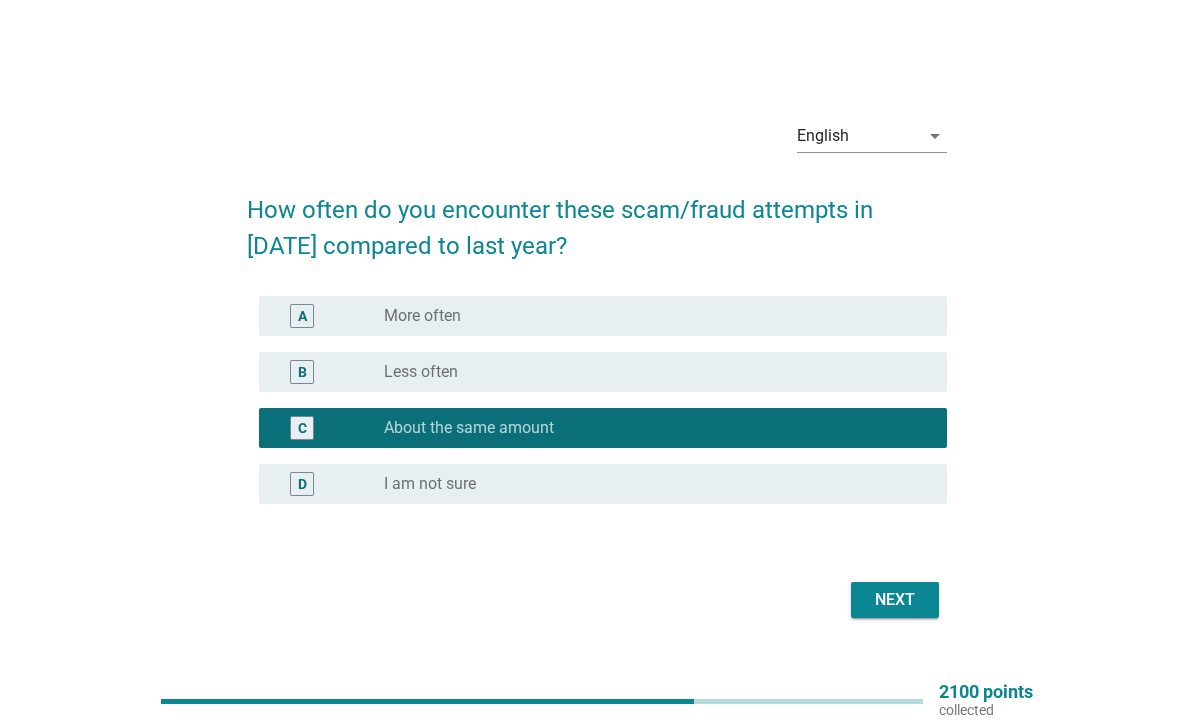 click on "Next" at bounding box center [895, 600] 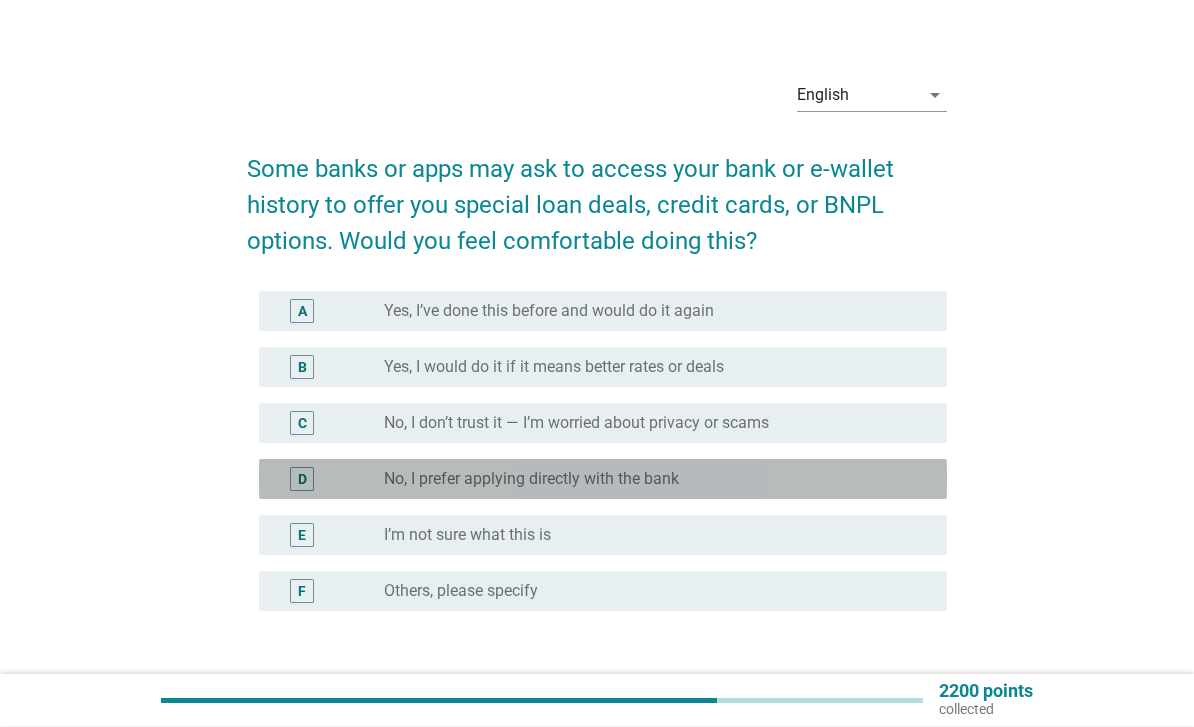 scroll, scrollTop: 27, scrollLeft: 0, axis: vertical 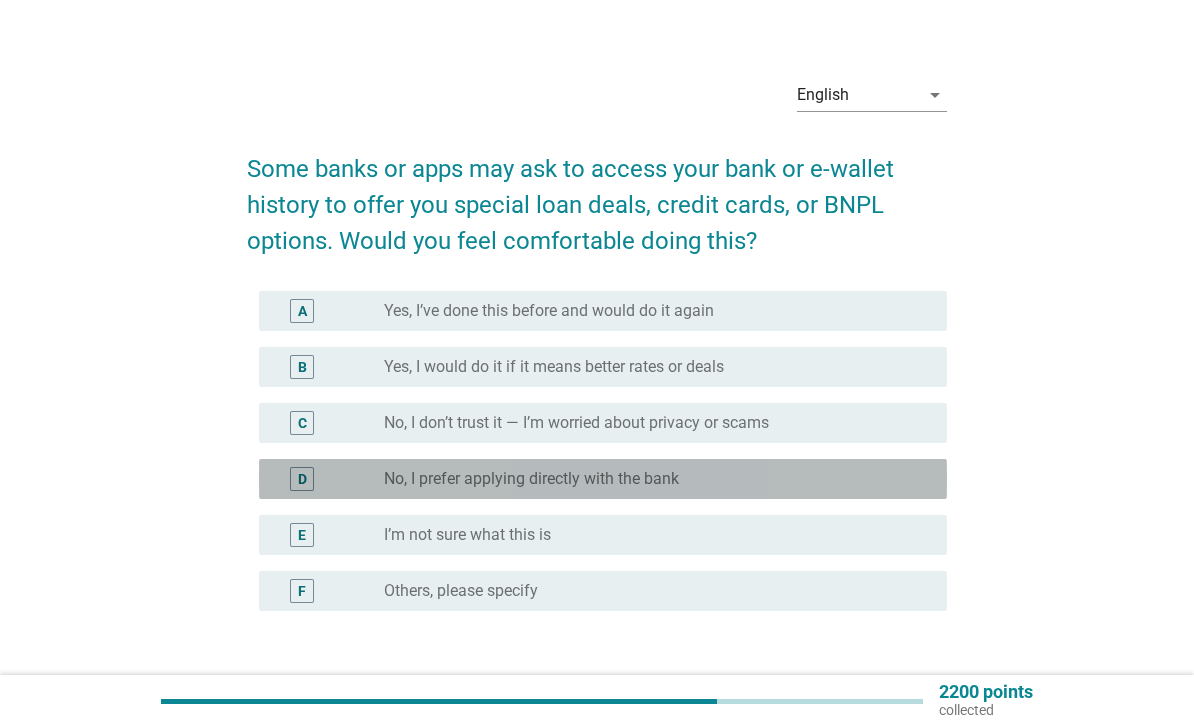 click on "radio_button_unchecked No, I prefer applying directly with the bank" at bounding box center [649, 479] 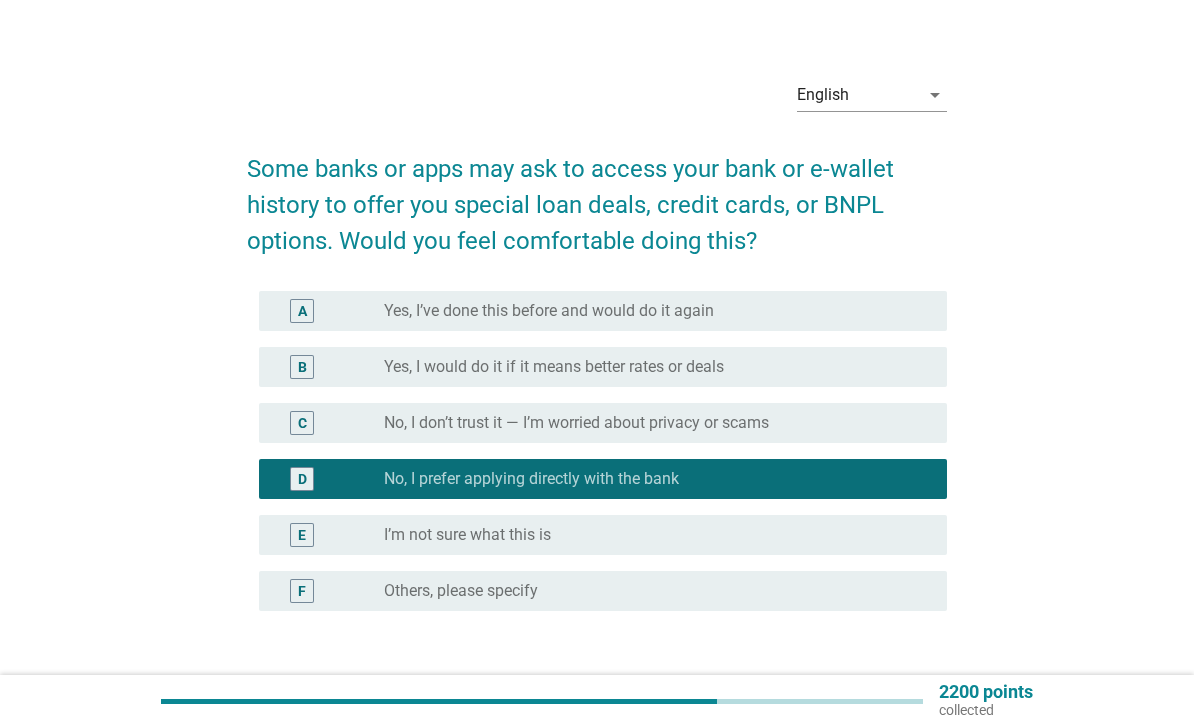click on "Next" at bounding box center (895, 707) 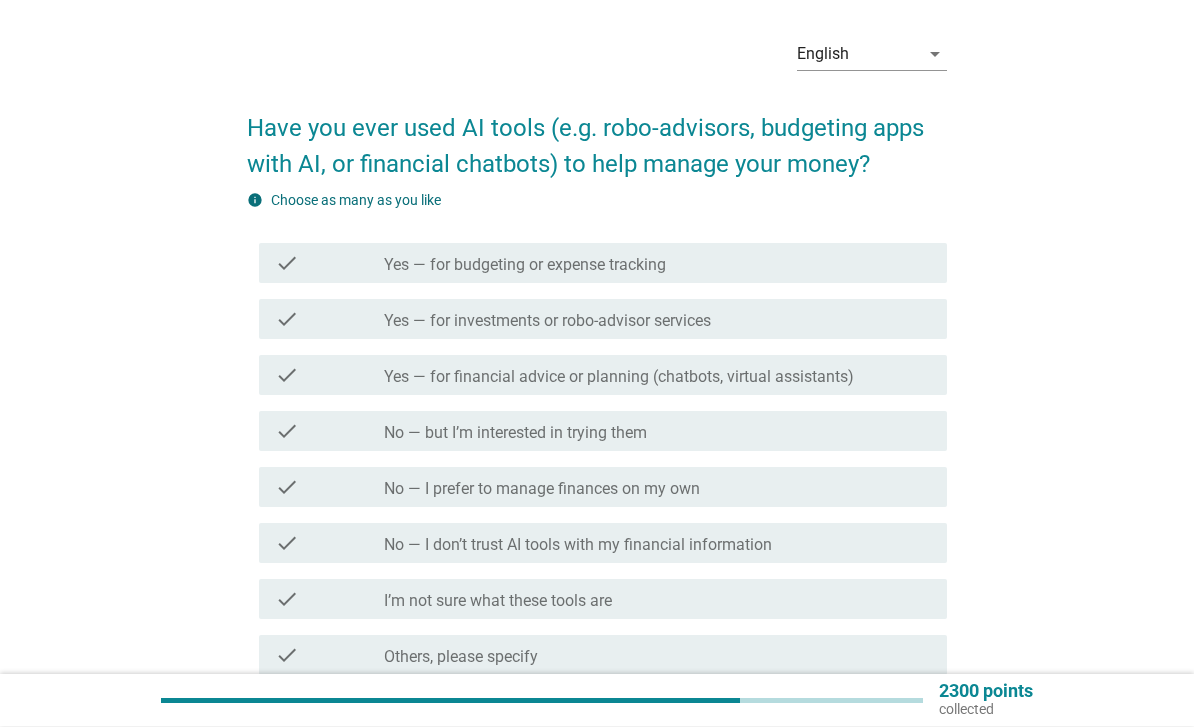 scroll, scrollTop: 69, scrollLeft: 0, axis: vertical 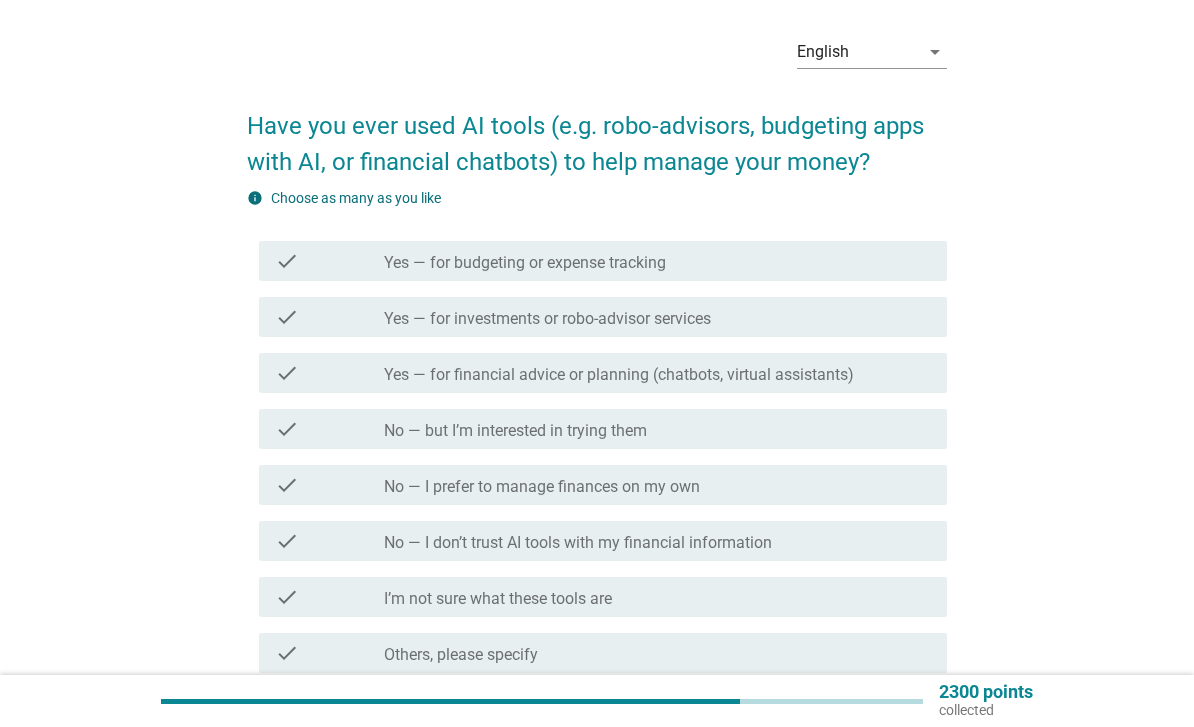 click on "check_box_outline_blank No — I don’t trust AI tools with my financial information" at bounding box center [657, 541] 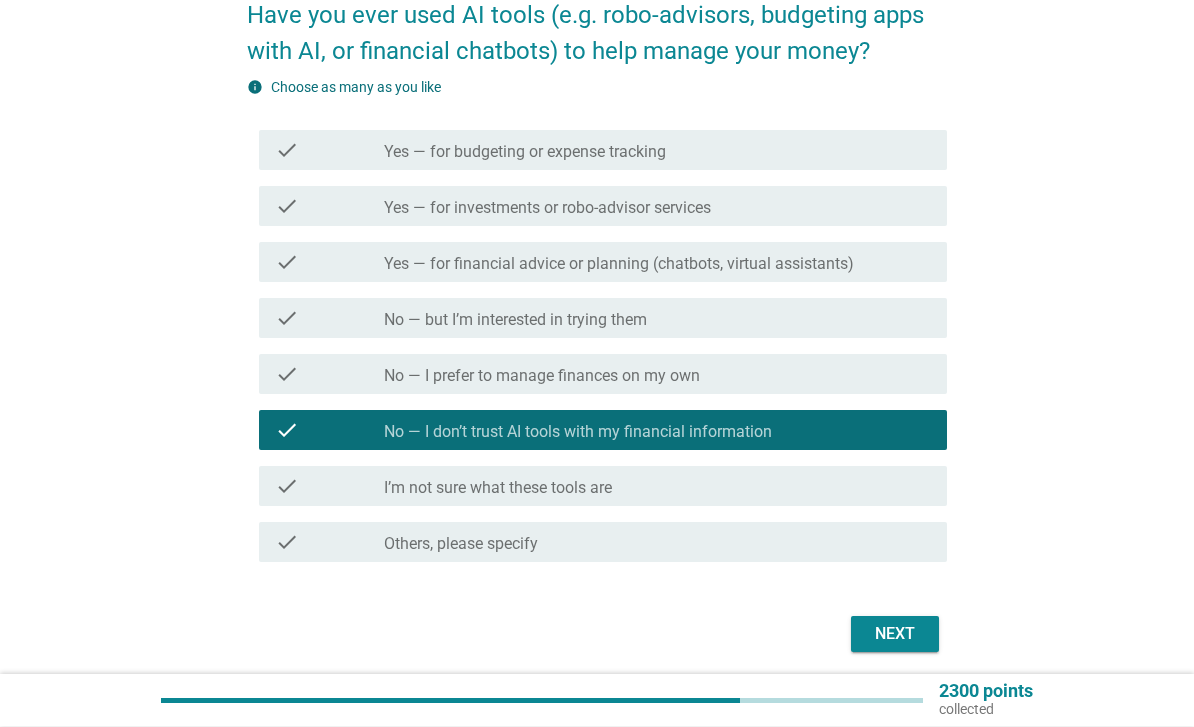 scroll, scrollTop: 190, scrollLeft: 0, axis: vertical 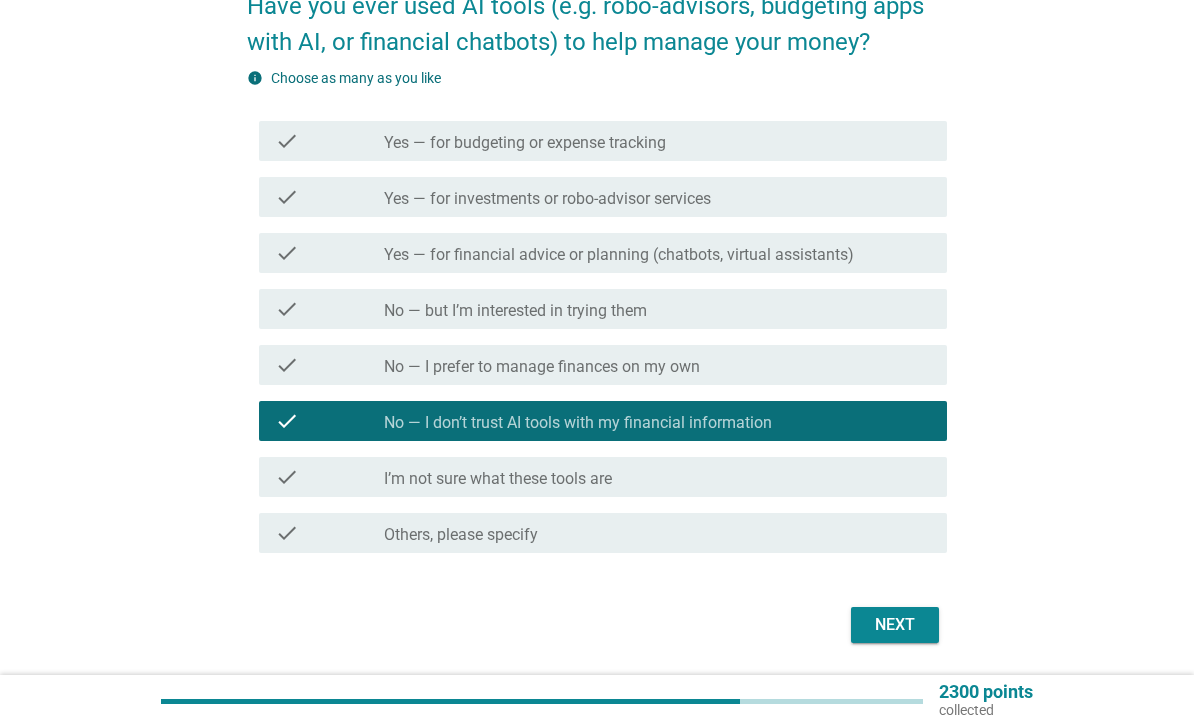click on "Next" at bounding box center (895, 625) 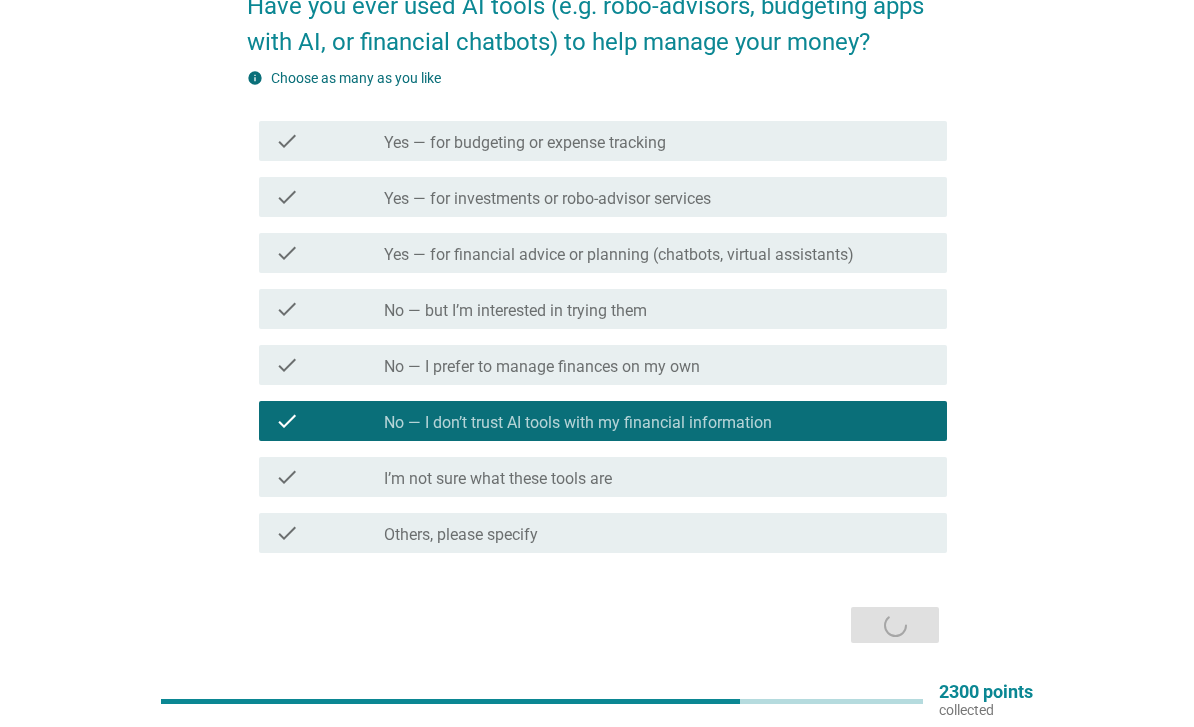 scroll, scrollTop: 0, scrollLeft: 0, axis: both 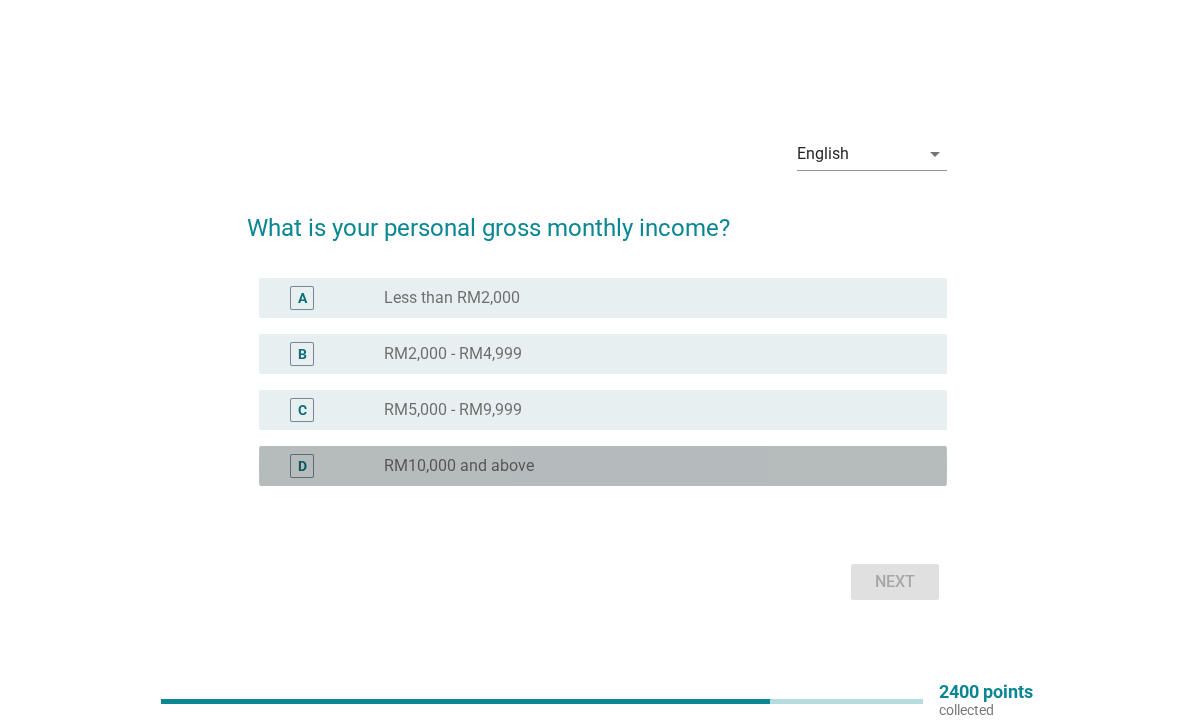 click on "radio_button_unchecked RM10,000 and above" at bounding box center [649, 466] 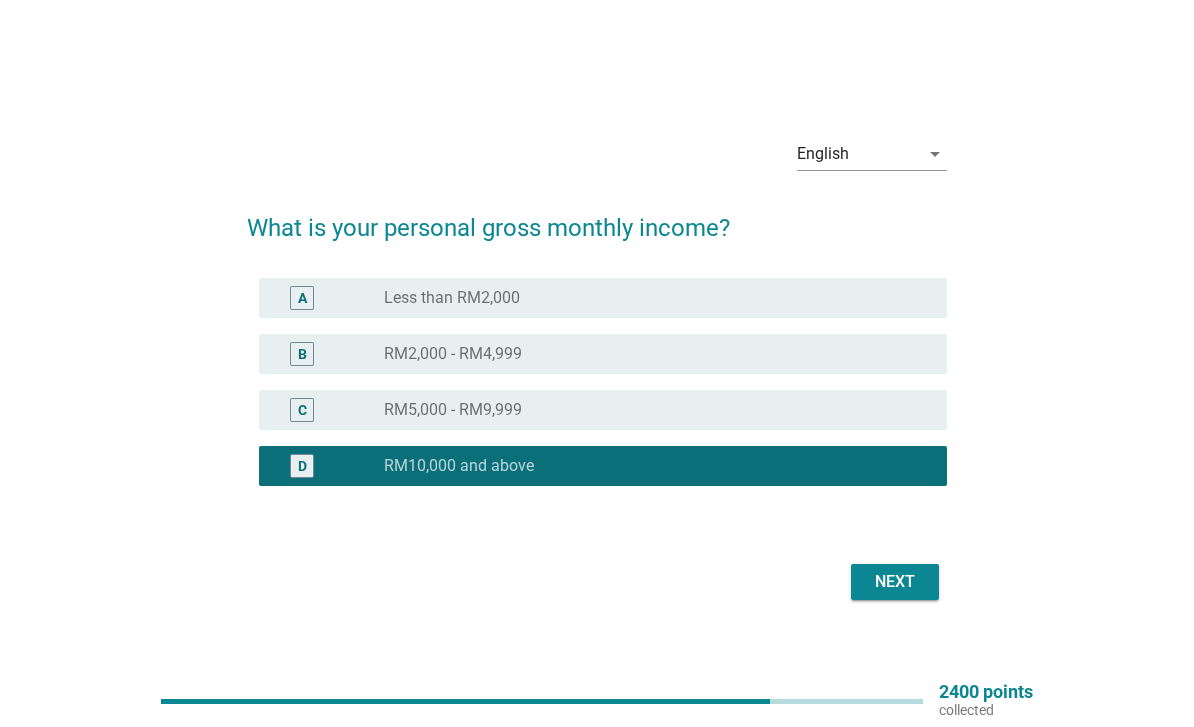 click on "Next" at bounding box center [895, 582] 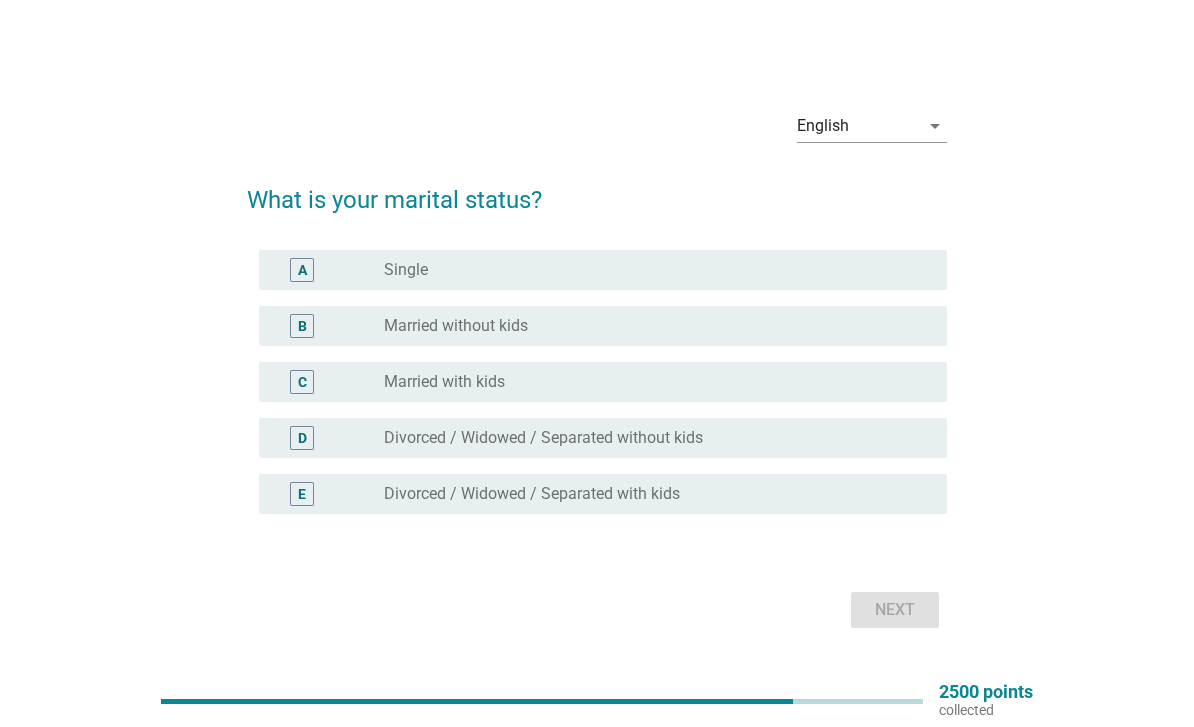 click on "radio_button_unchecked Married with kids" at bounding box center (649, 382) 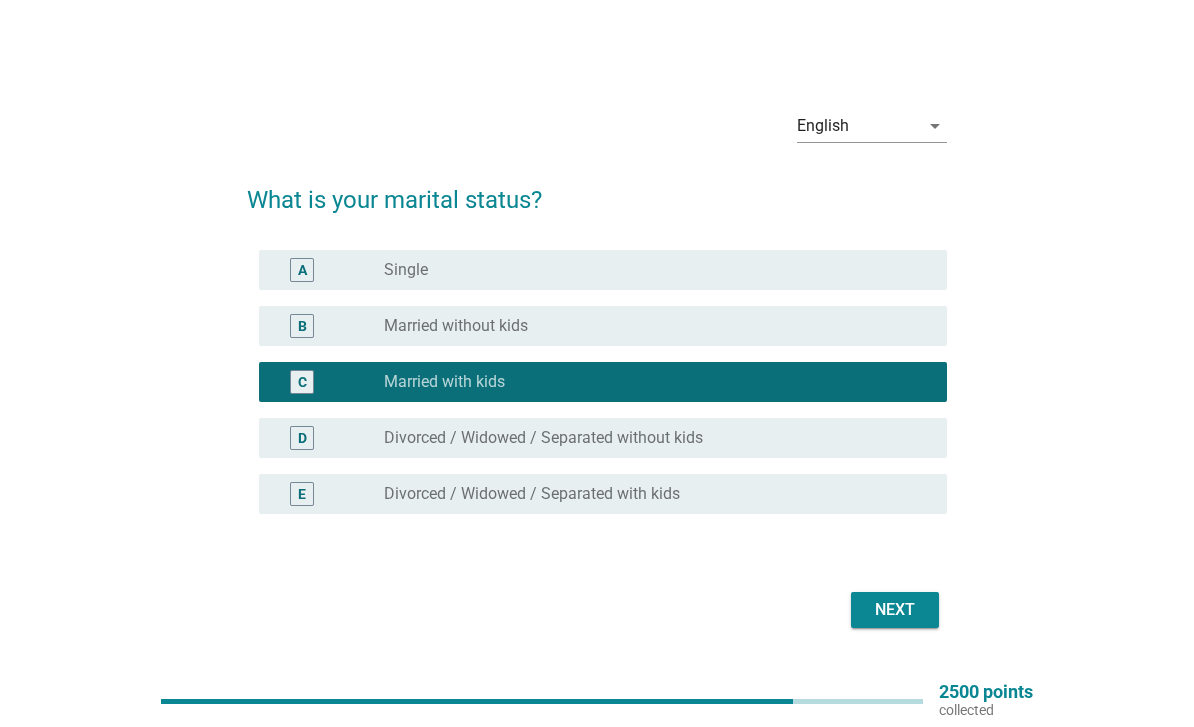 click on "Next" at bounding box center (895, 610) 